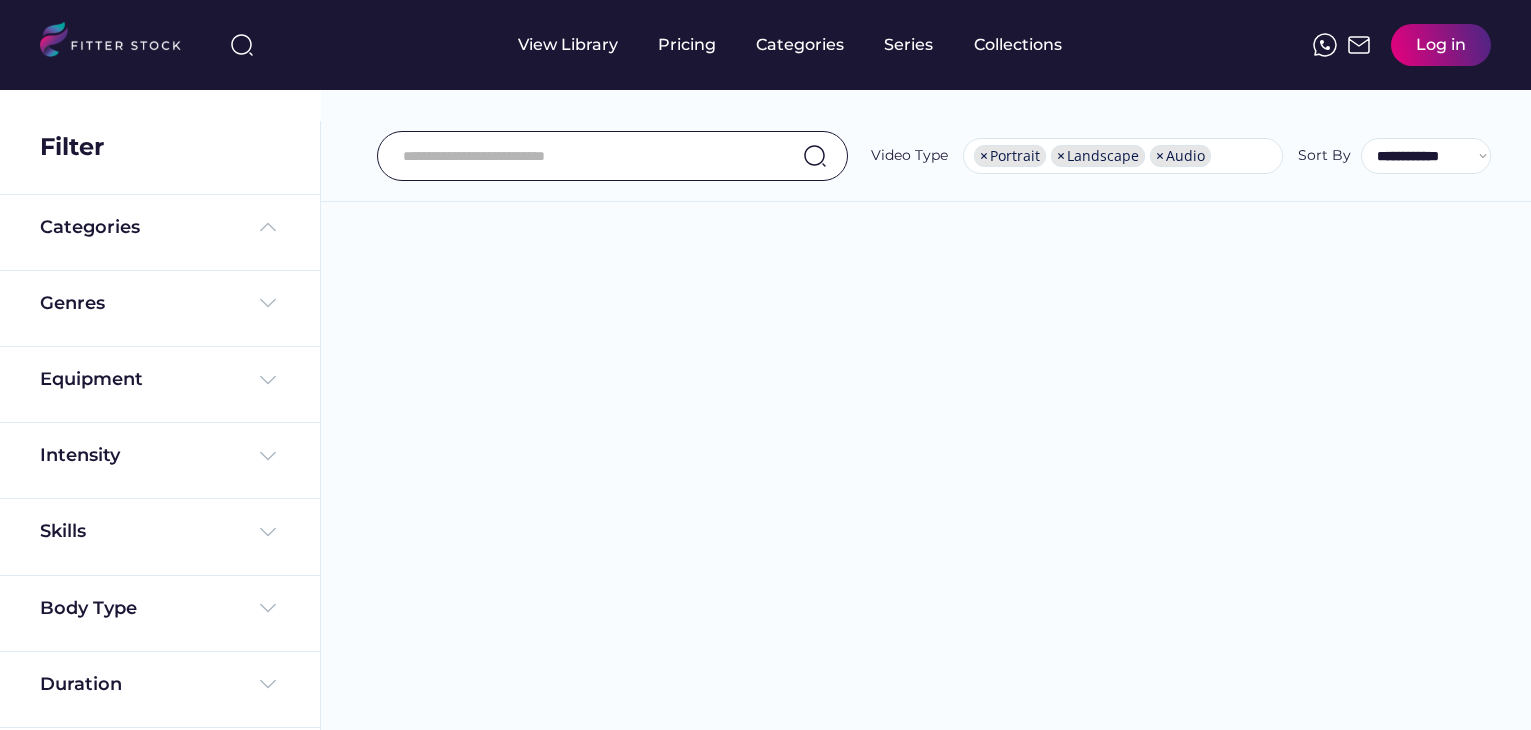 select on "**********" 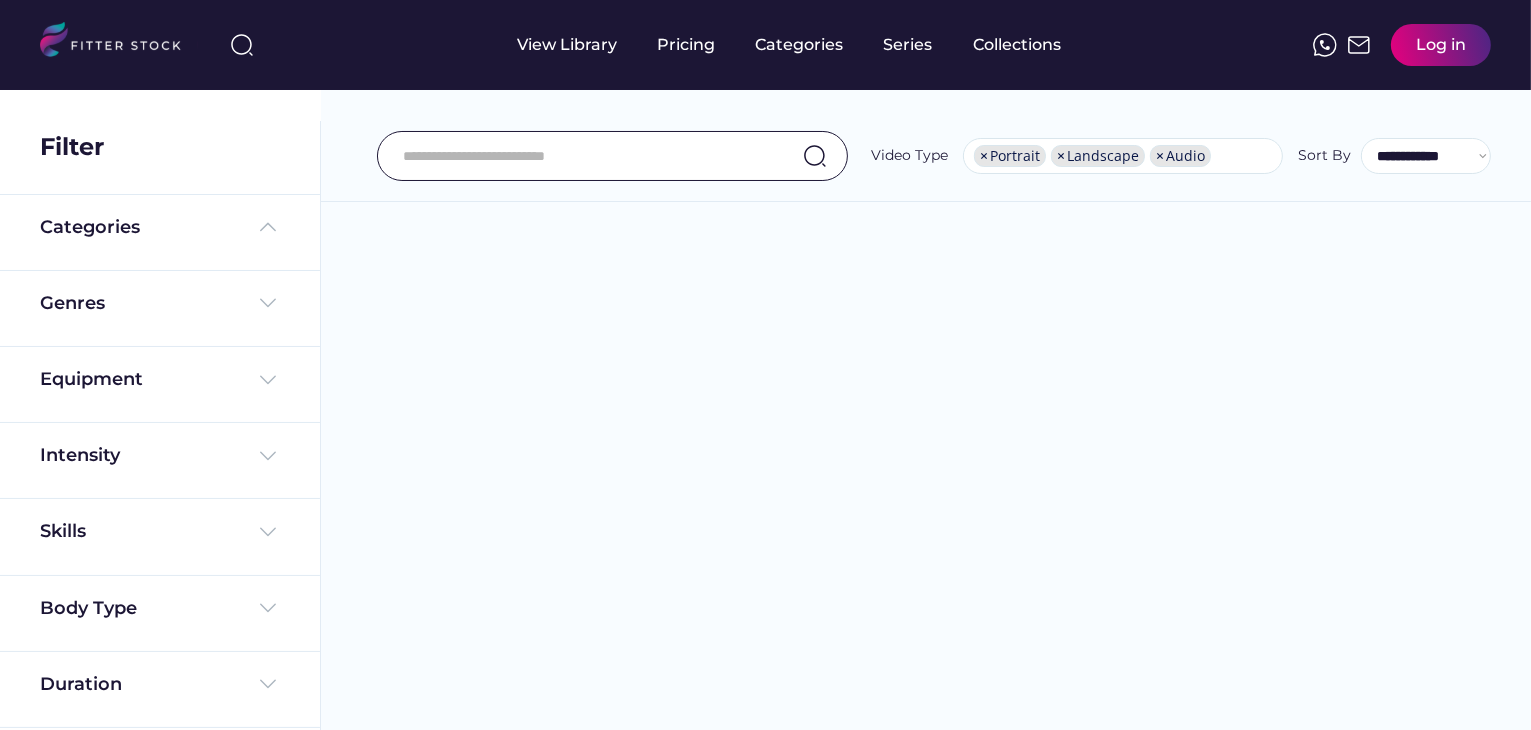 scroll, scrollTop: 0, scrollLeft: 0, axis: both 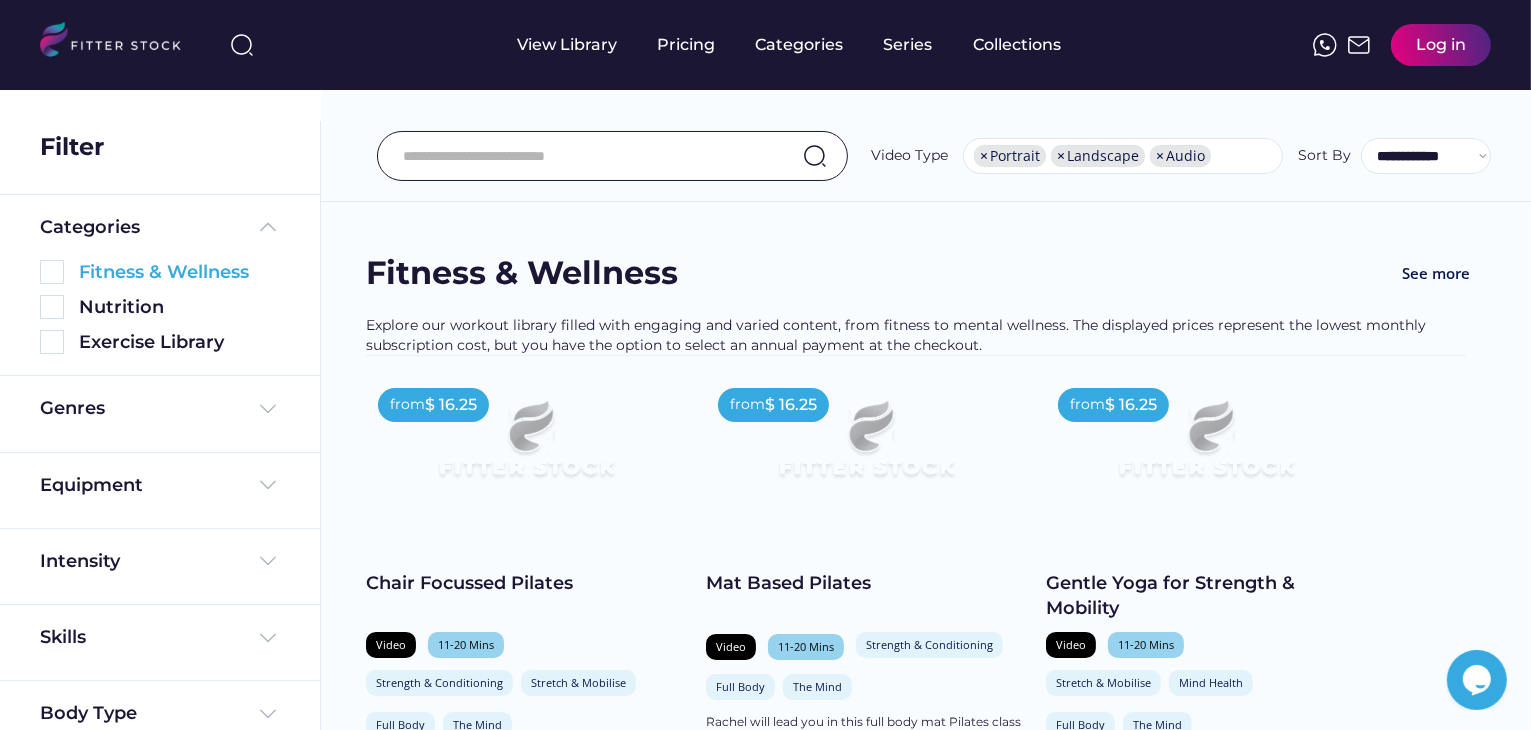 click at bounding box center (52, 272) 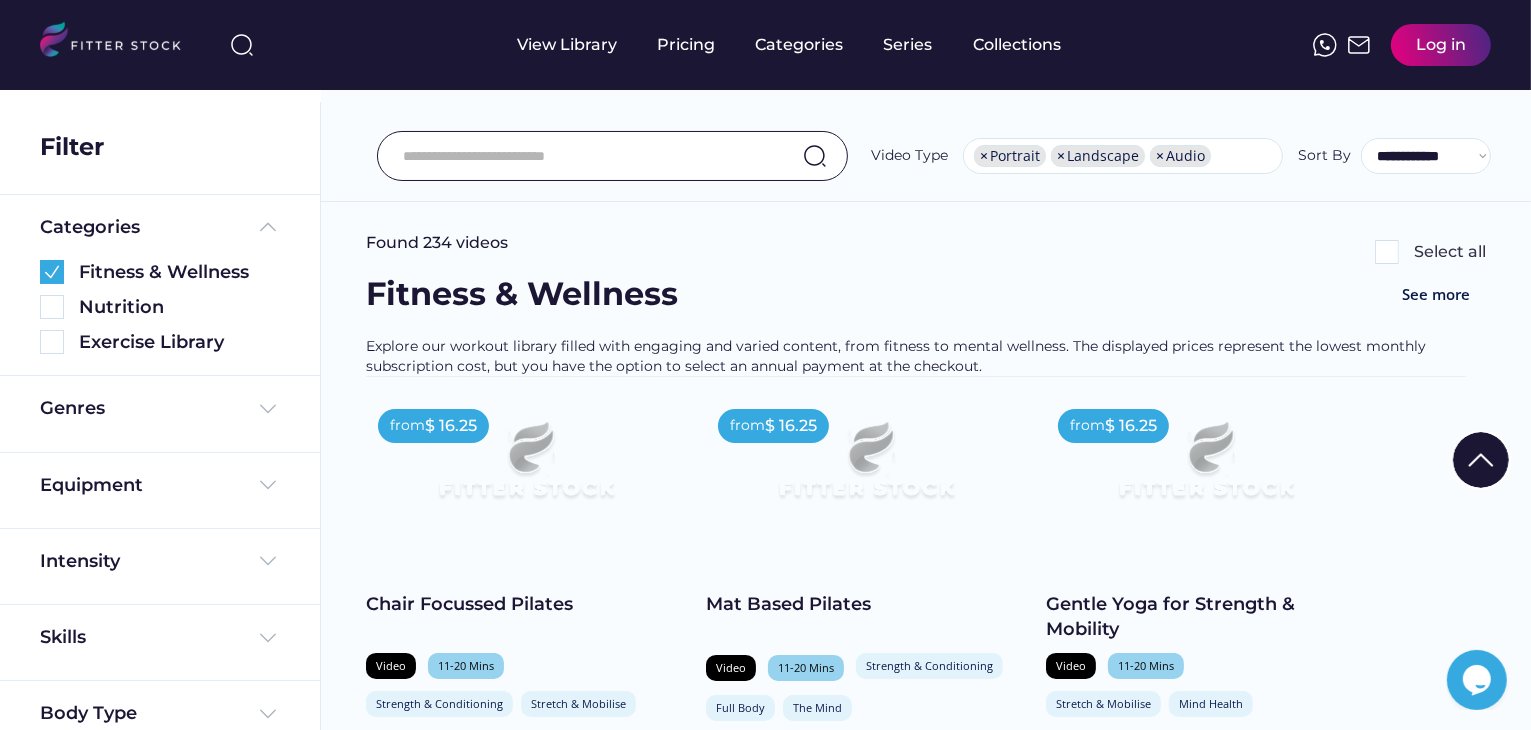 scroll, scrollTop: 0, scrollLeft: 0, axis: both 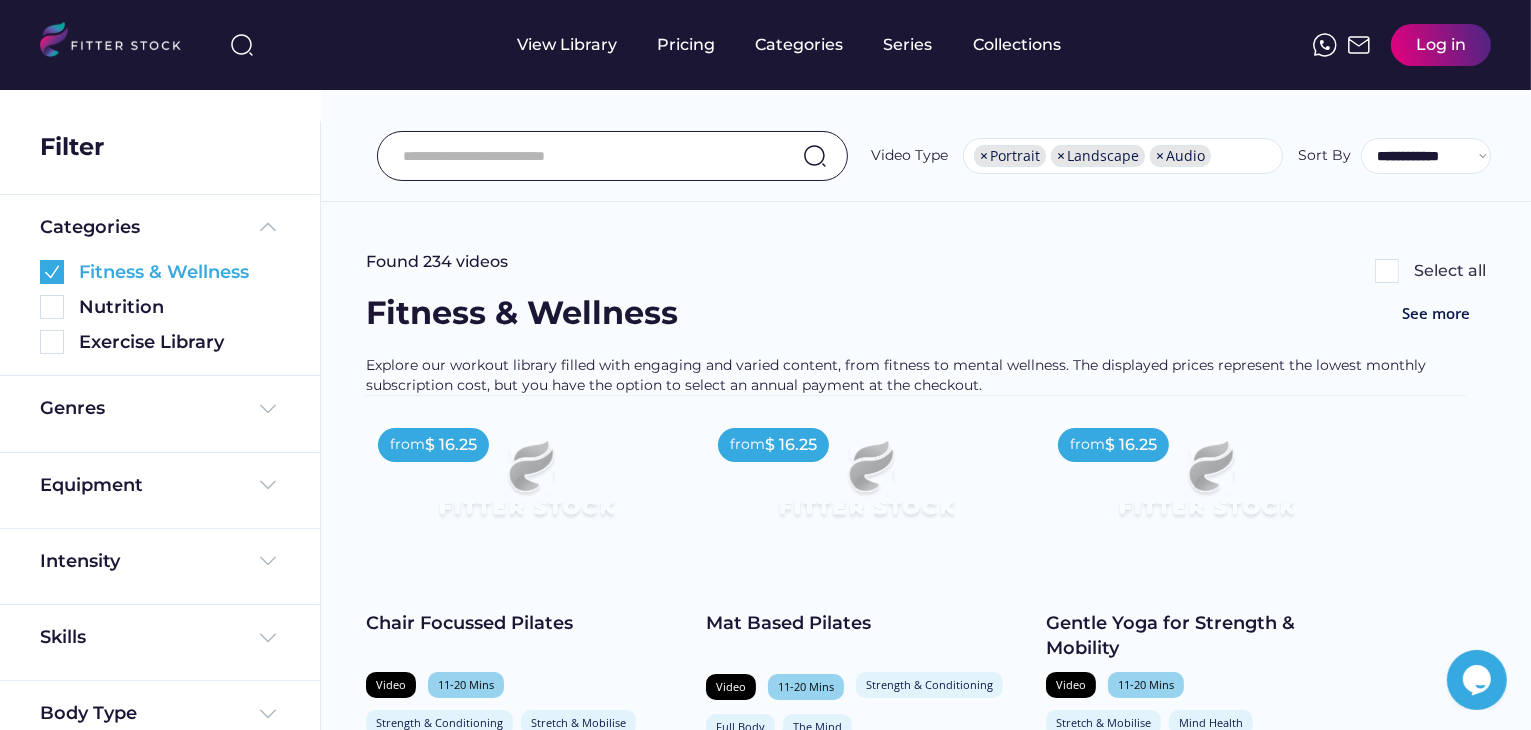 click at bounding box center [52, 272] 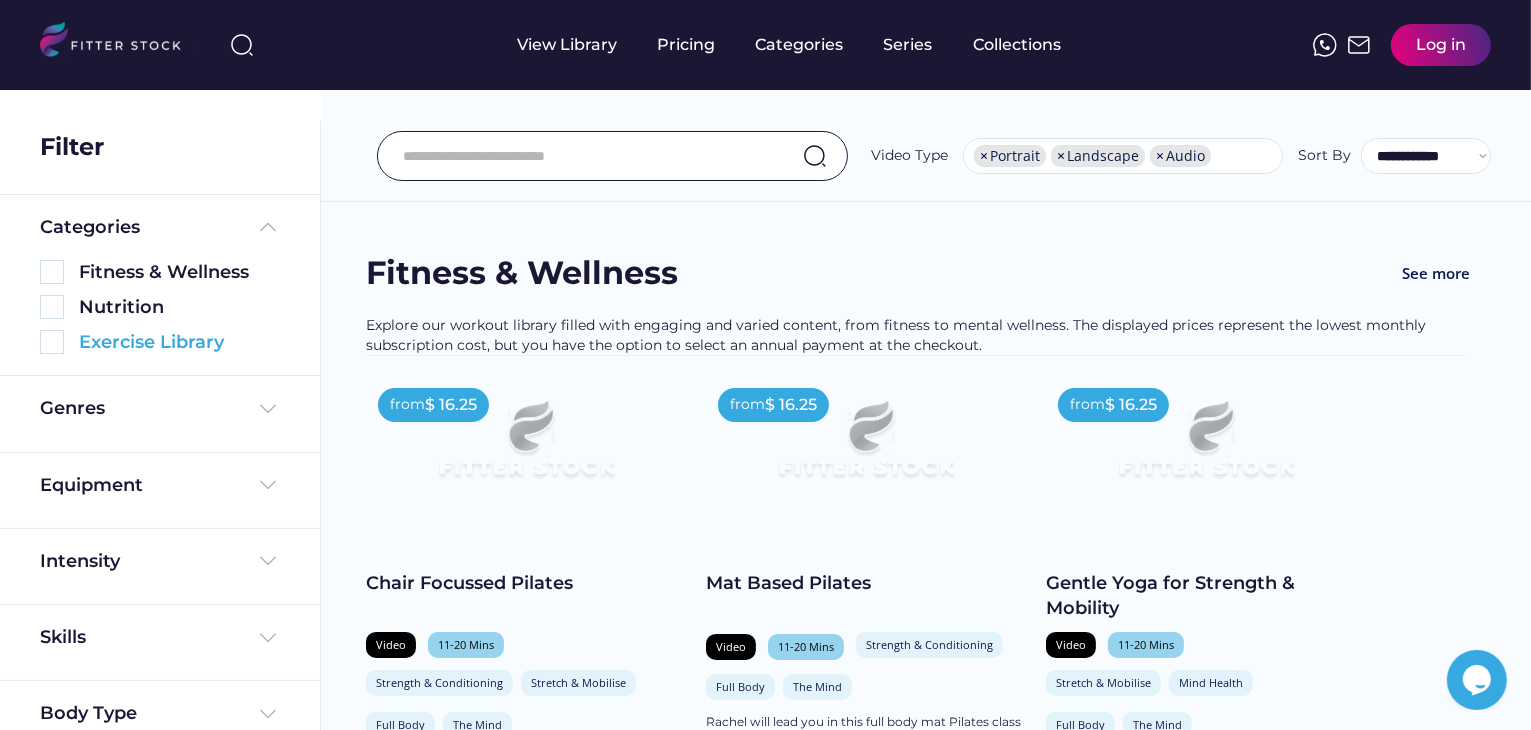 click at bounding box center [52, 342] 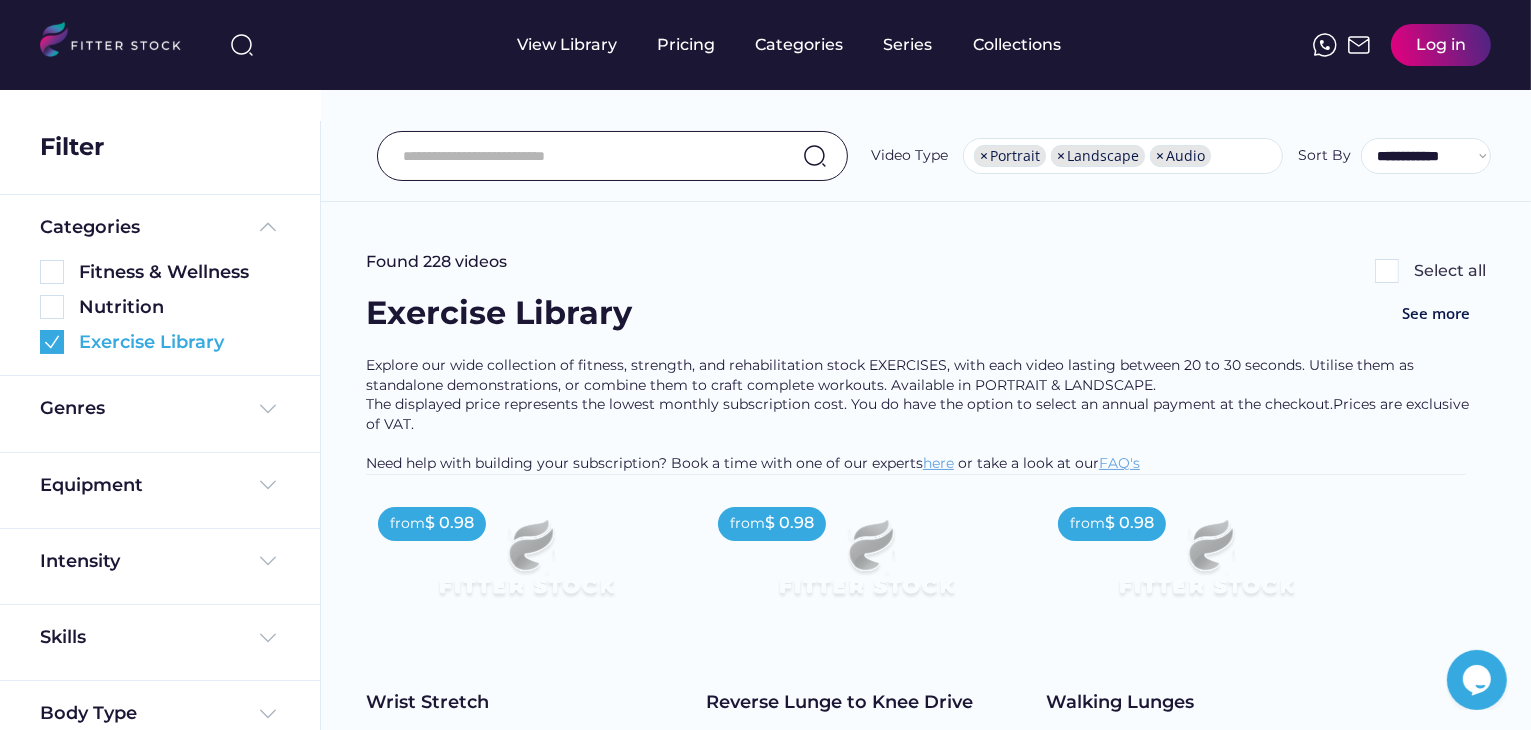 click at bounding box center [52, 342] 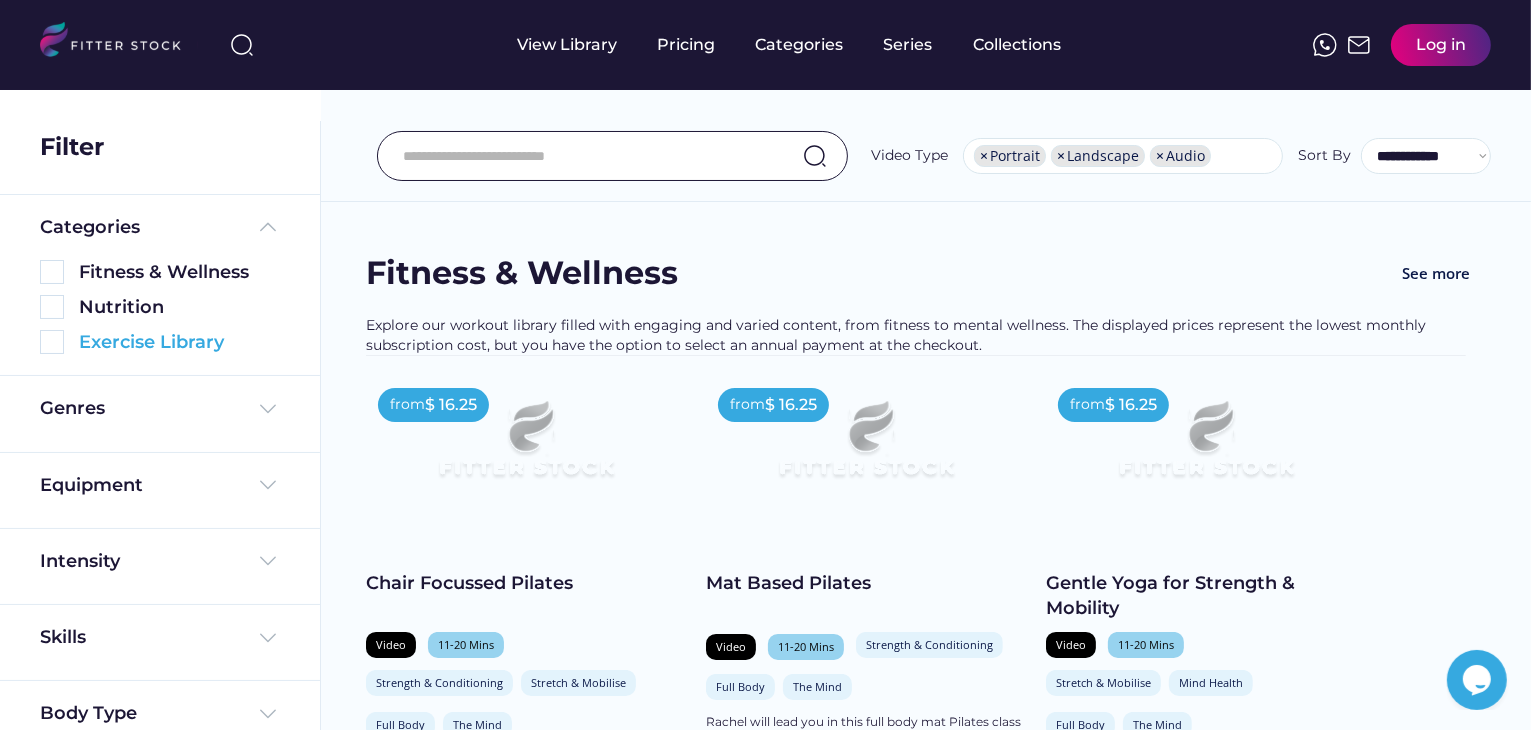 click at bounding box center (52, 342) 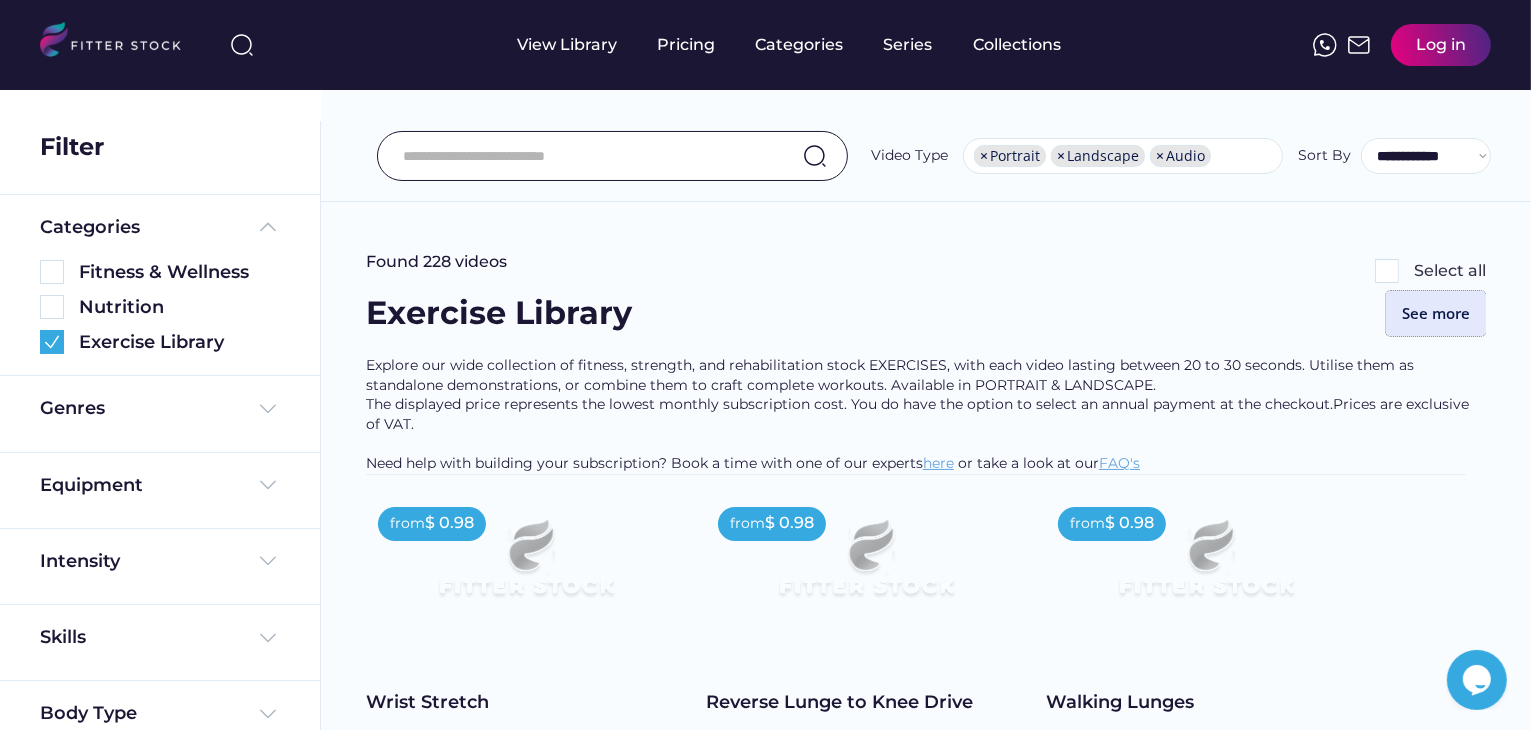 click on "See more" at bounding box center (1436, 313) 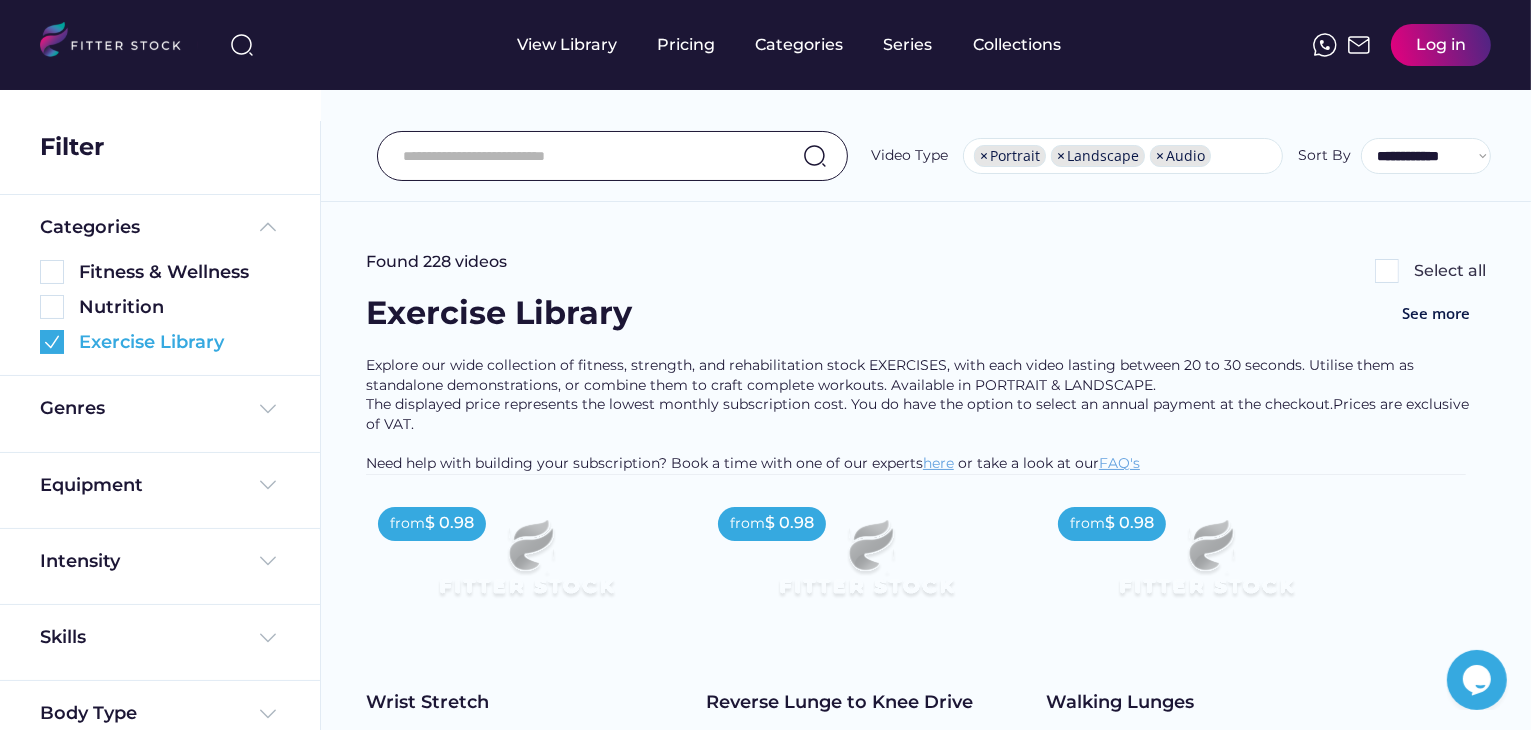 click at bounding box center [52, 342] 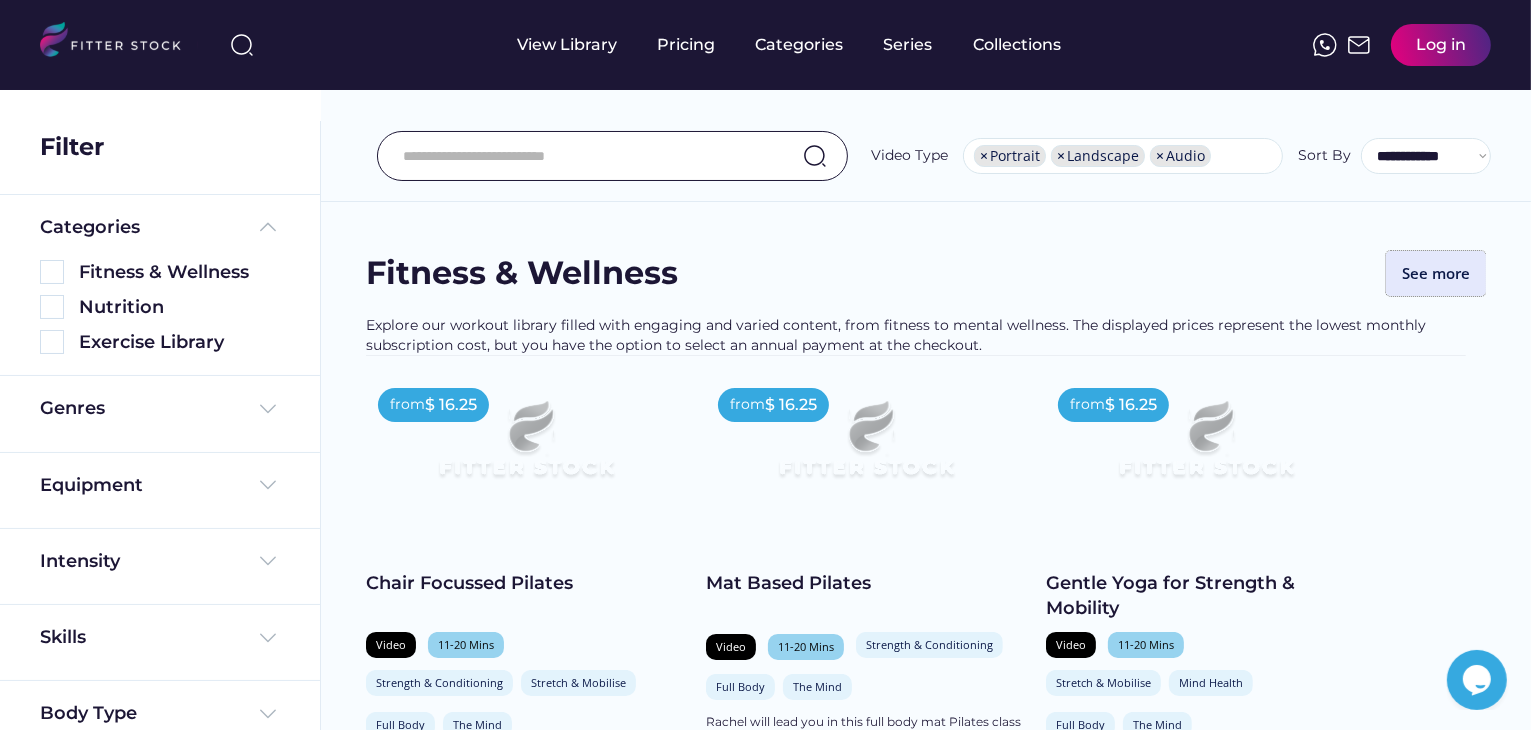click on "See more" at bounding box center (1436, 273) 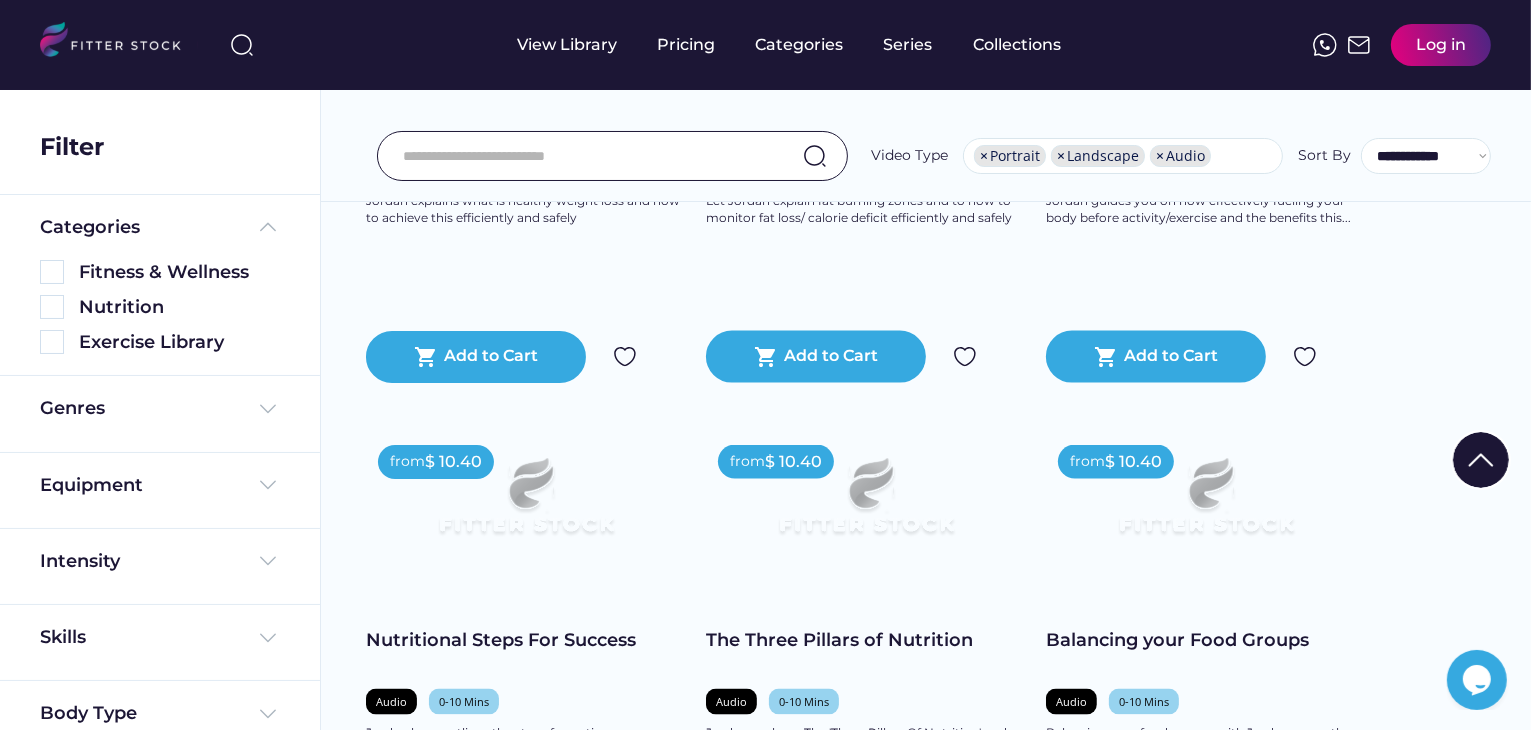scroll, scrollTop: 3300, scrollLeft: 0, axis: vertical 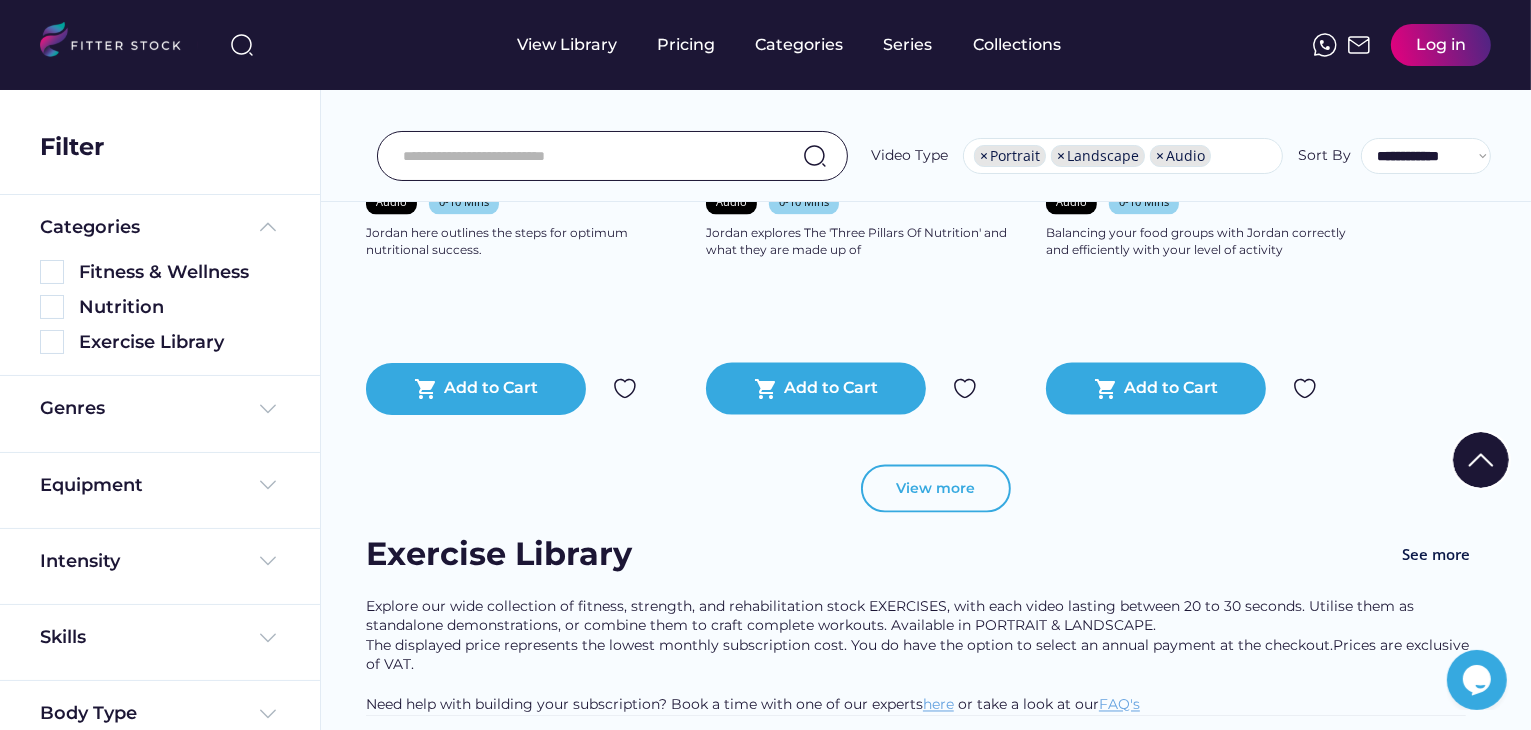 click on "View more" at bounding box center (936, 489) 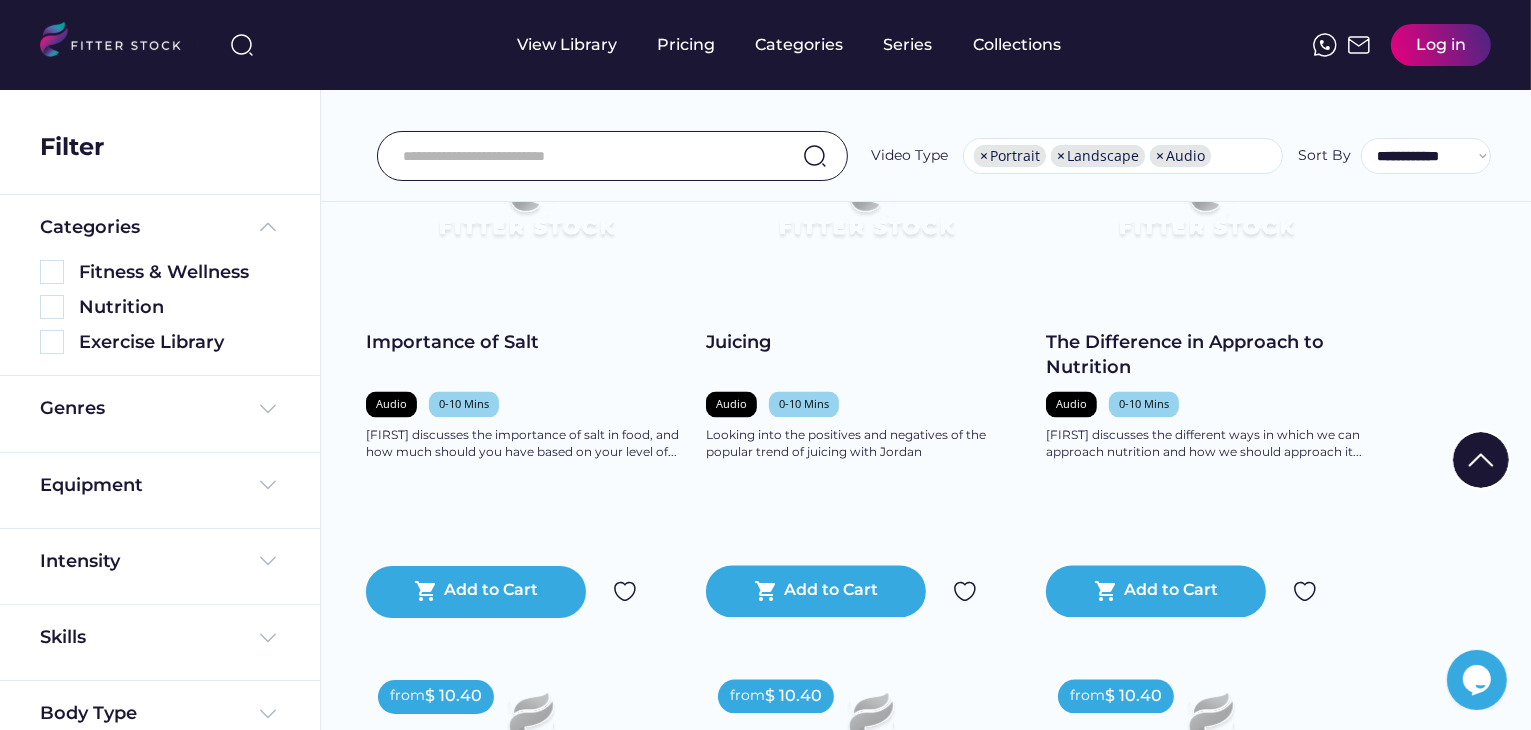 scroll, scrollTop: 3700, scrollLeft: 0, axis: vertical 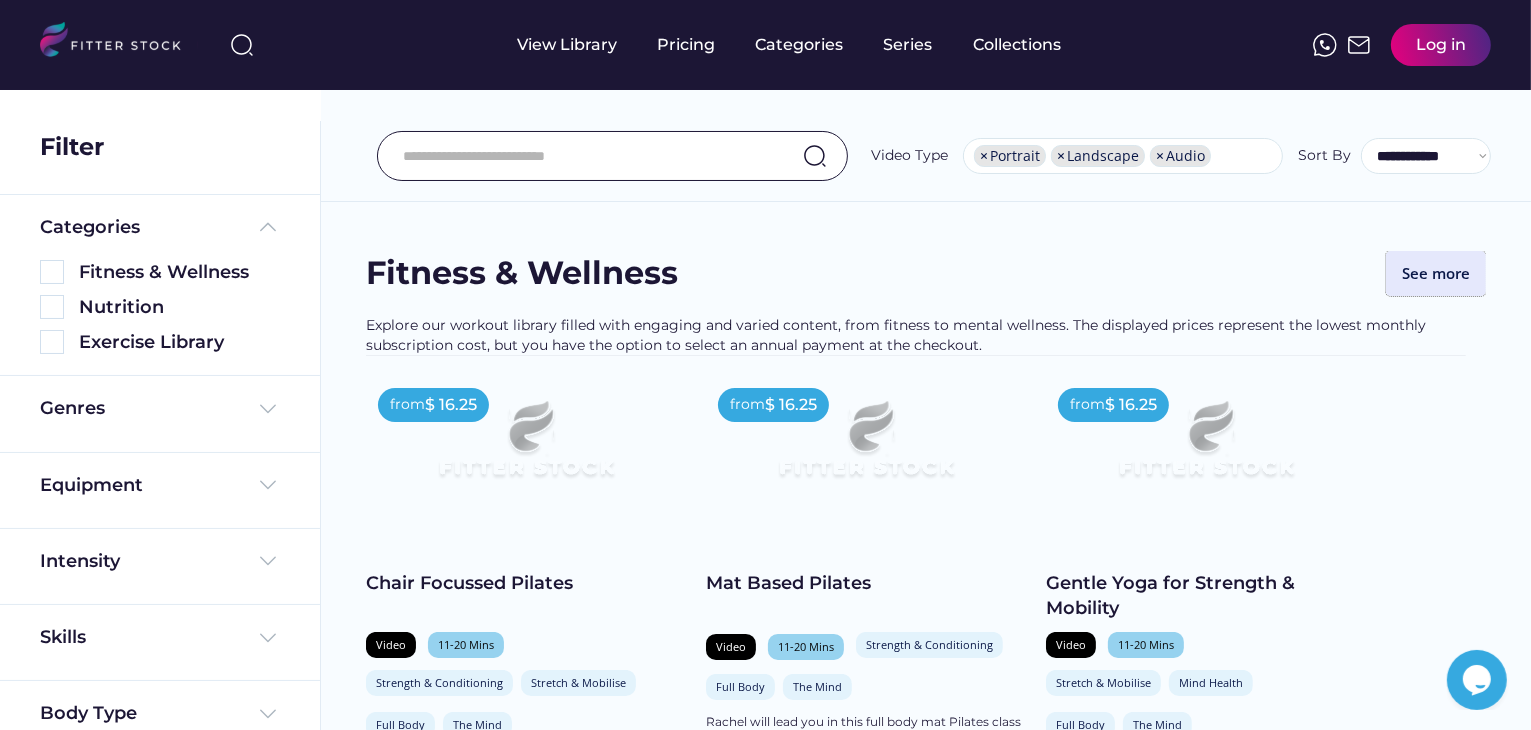 click on "See more" at bounding box center [1436, 273] 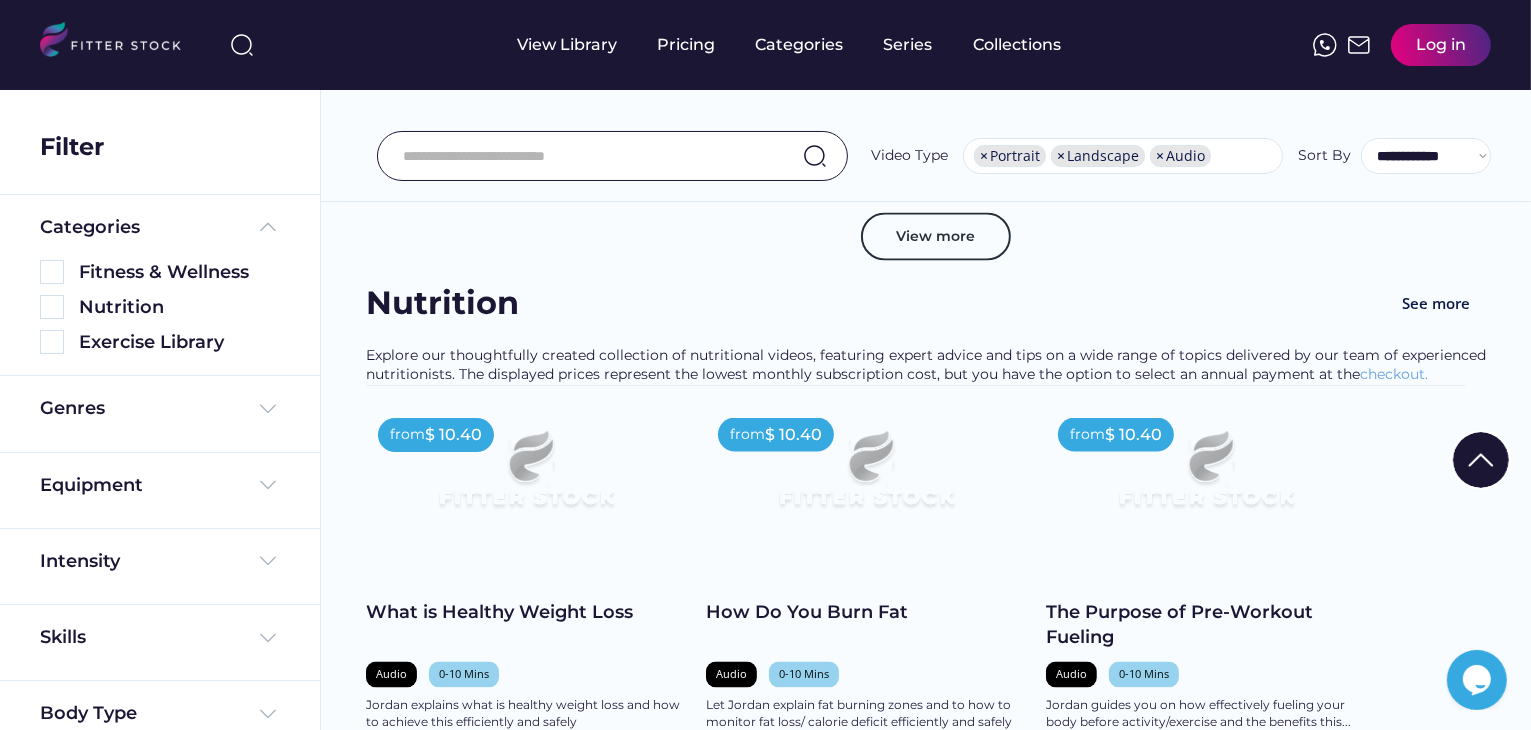 scroll, scrollTop: 3100, scrollLeft: 0, axis: vertical 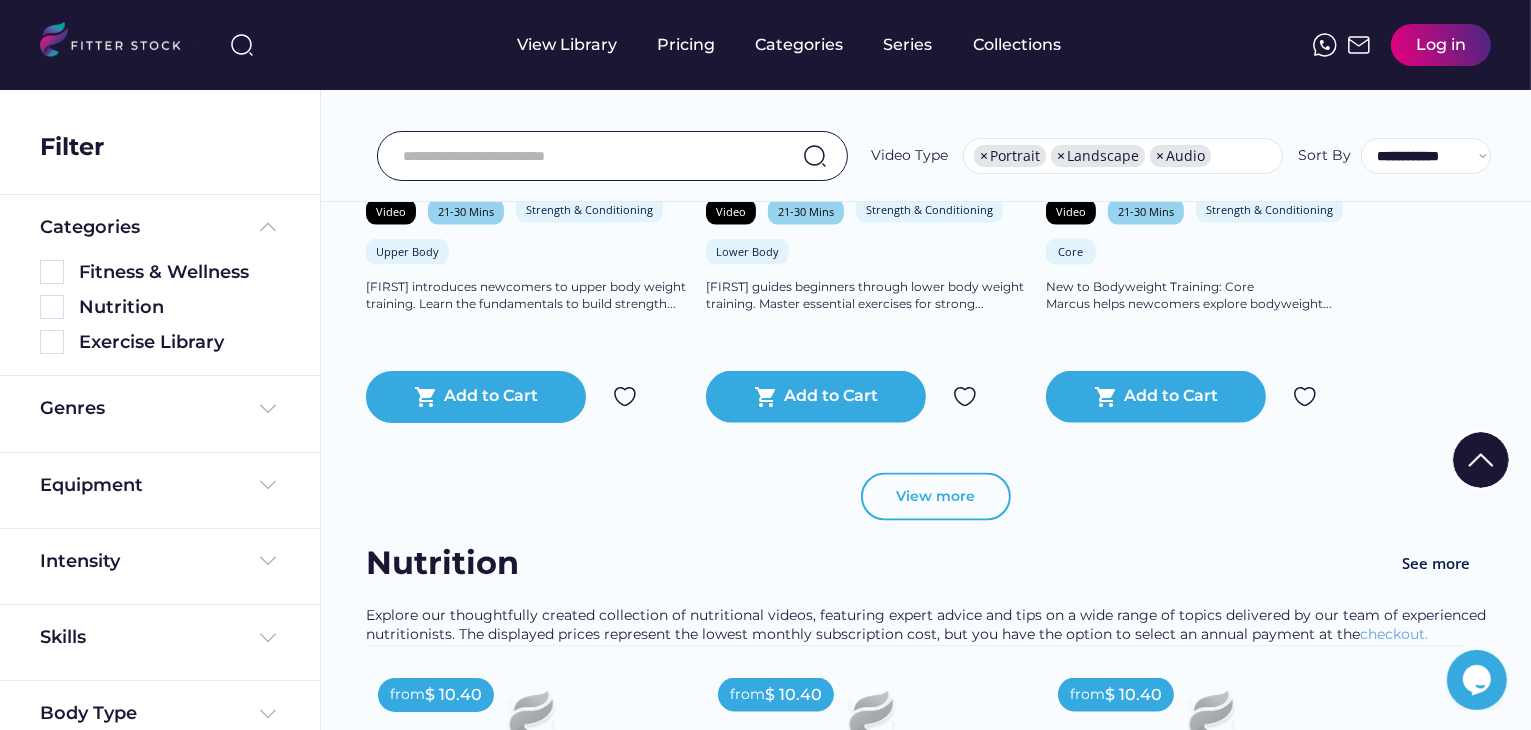 click on "View more" at bounding box center (936, 497) 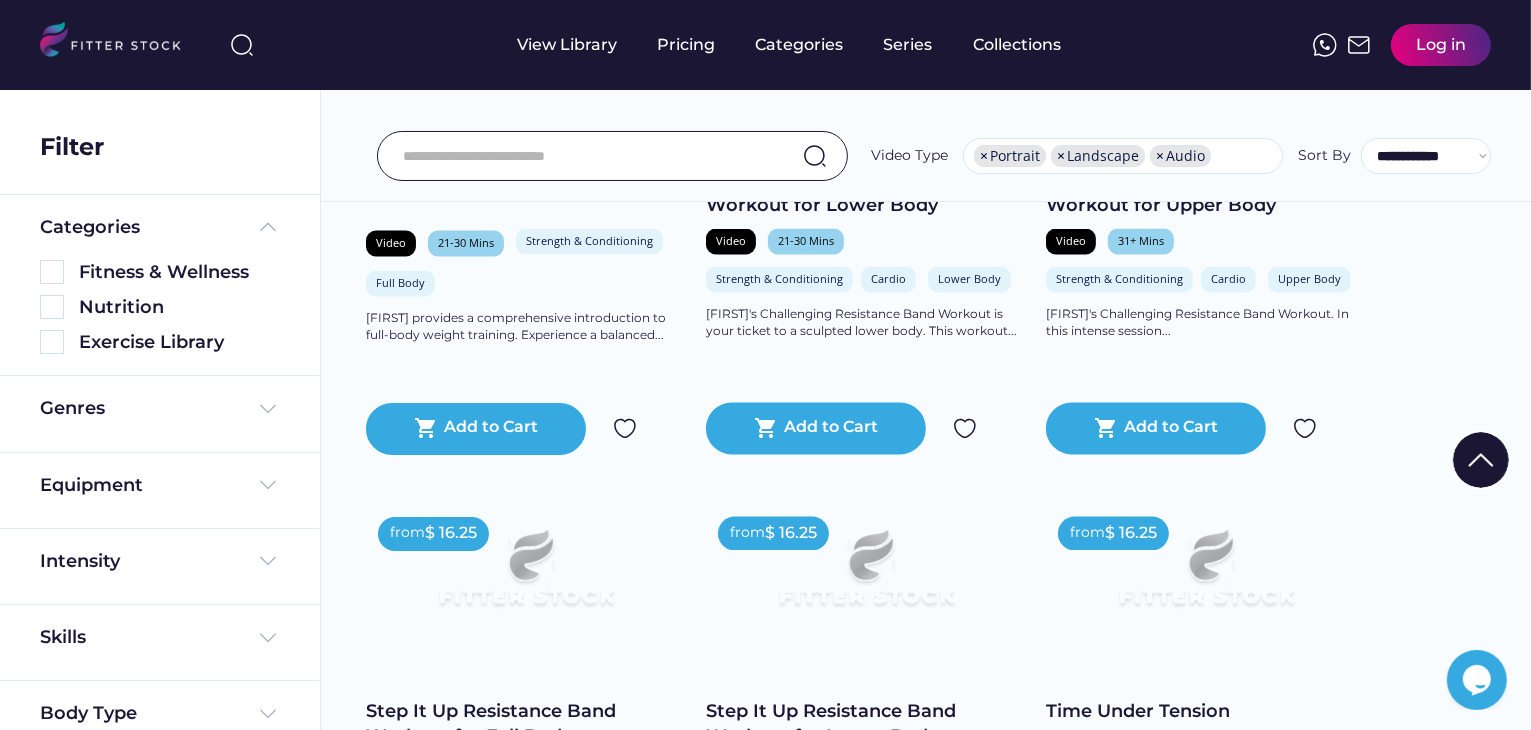 scroll, scrollTop: 4000, scrollLeft: 0, axis: vertical 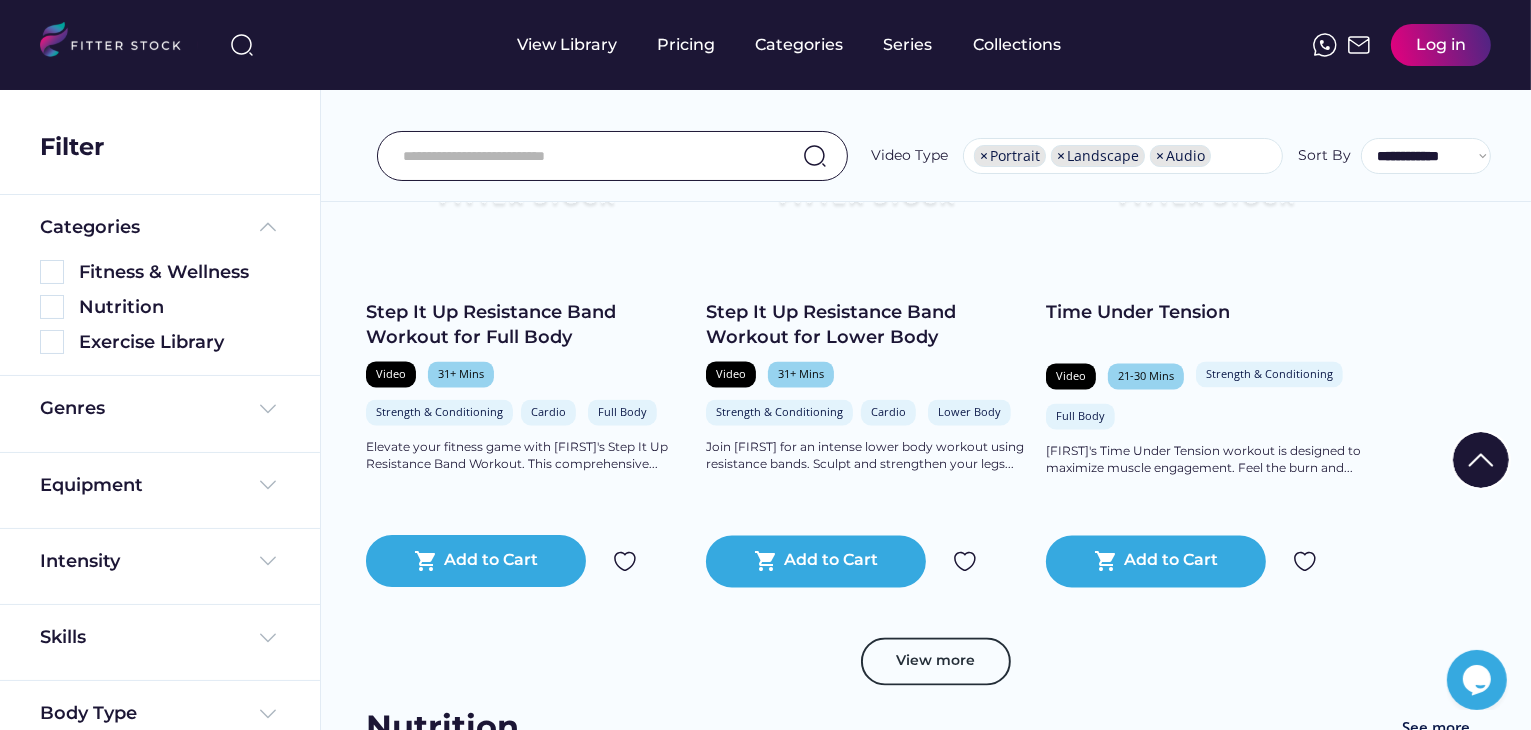 click on "Nutrition" at bounding box center [160, 302] 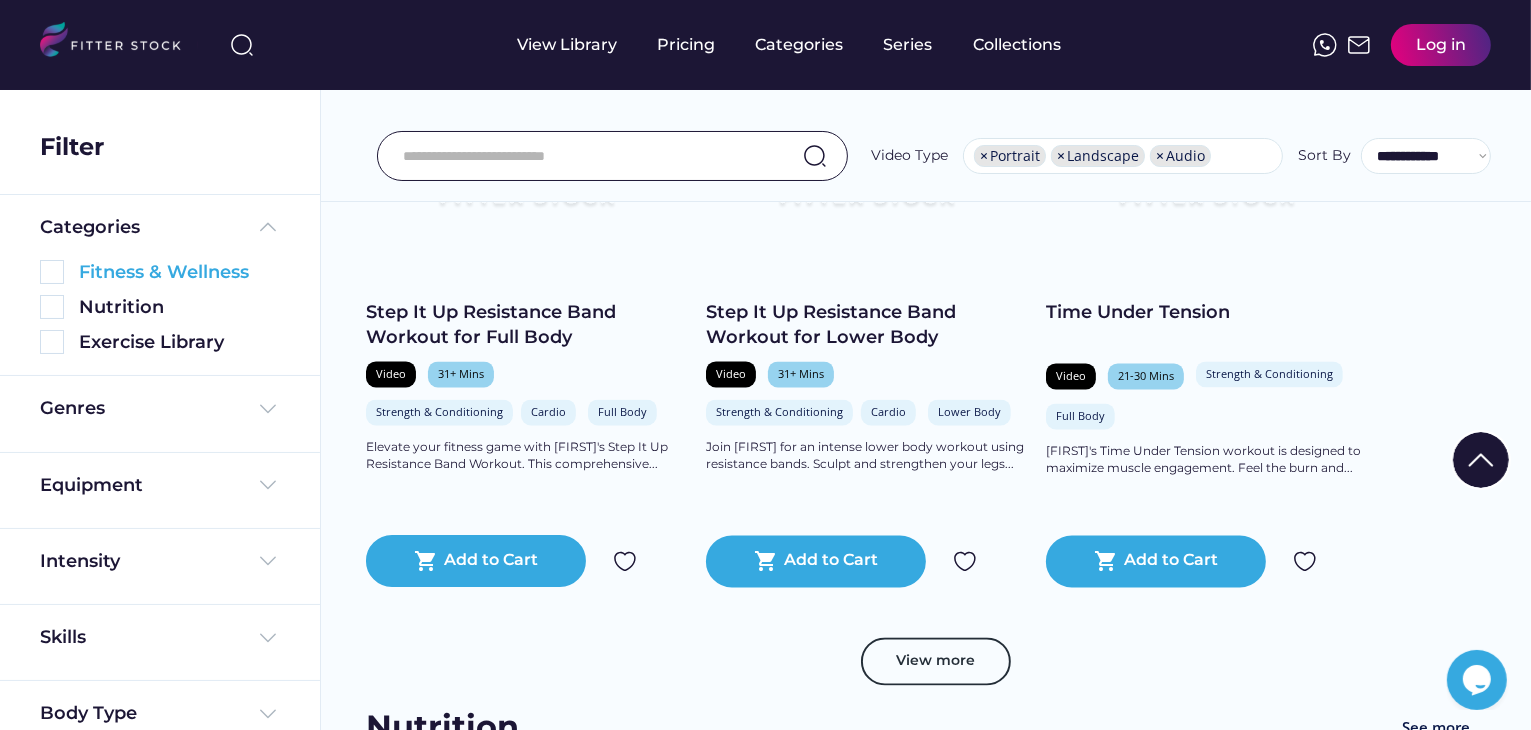 click at bounding box center [52, 272] 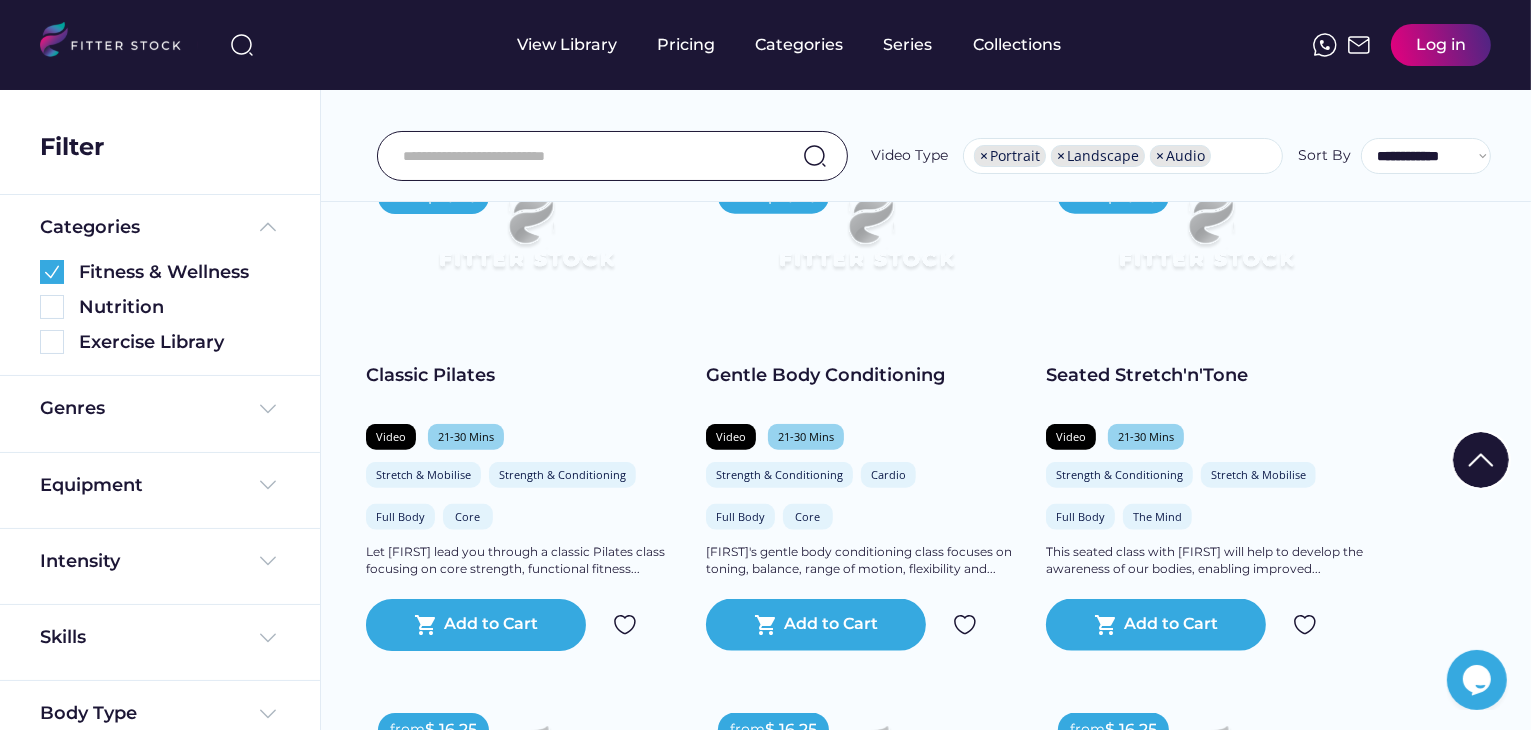 scroll, scrollTop: 1880, scrollLeft: 0, axis: vertical 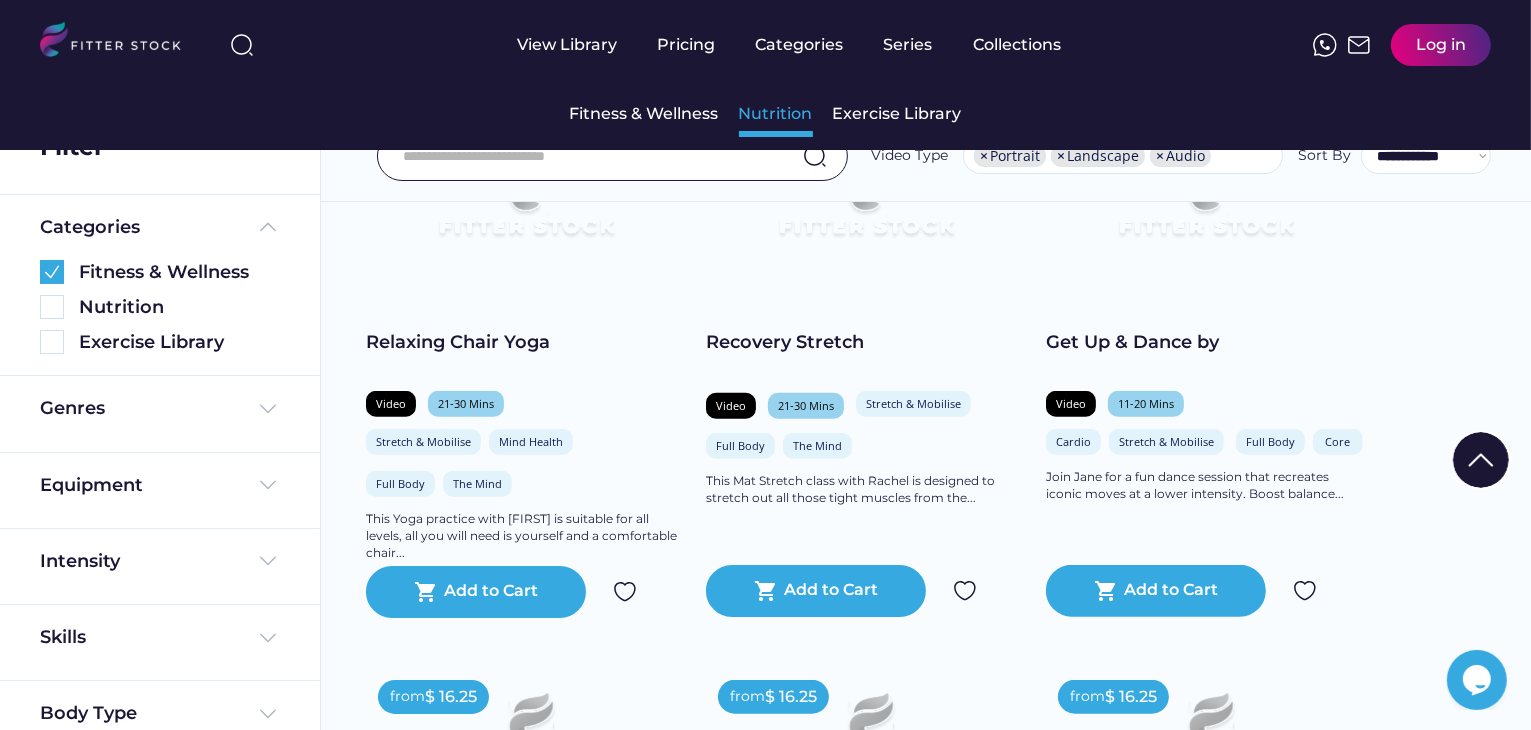click on "Nutrition" at bounding box center [776, 114] 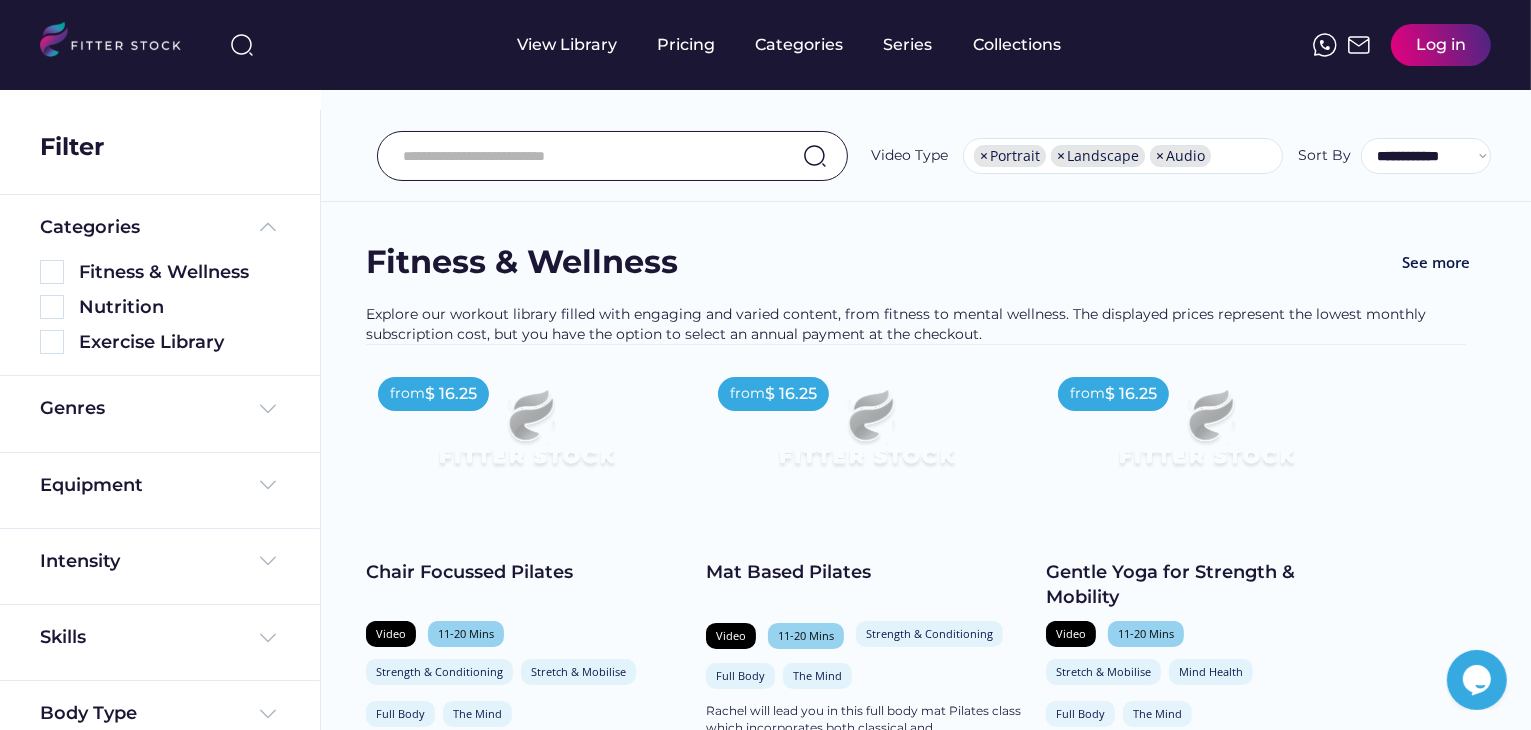 scroll, scrollTop: 0, scrollLeft: 0, axis: both 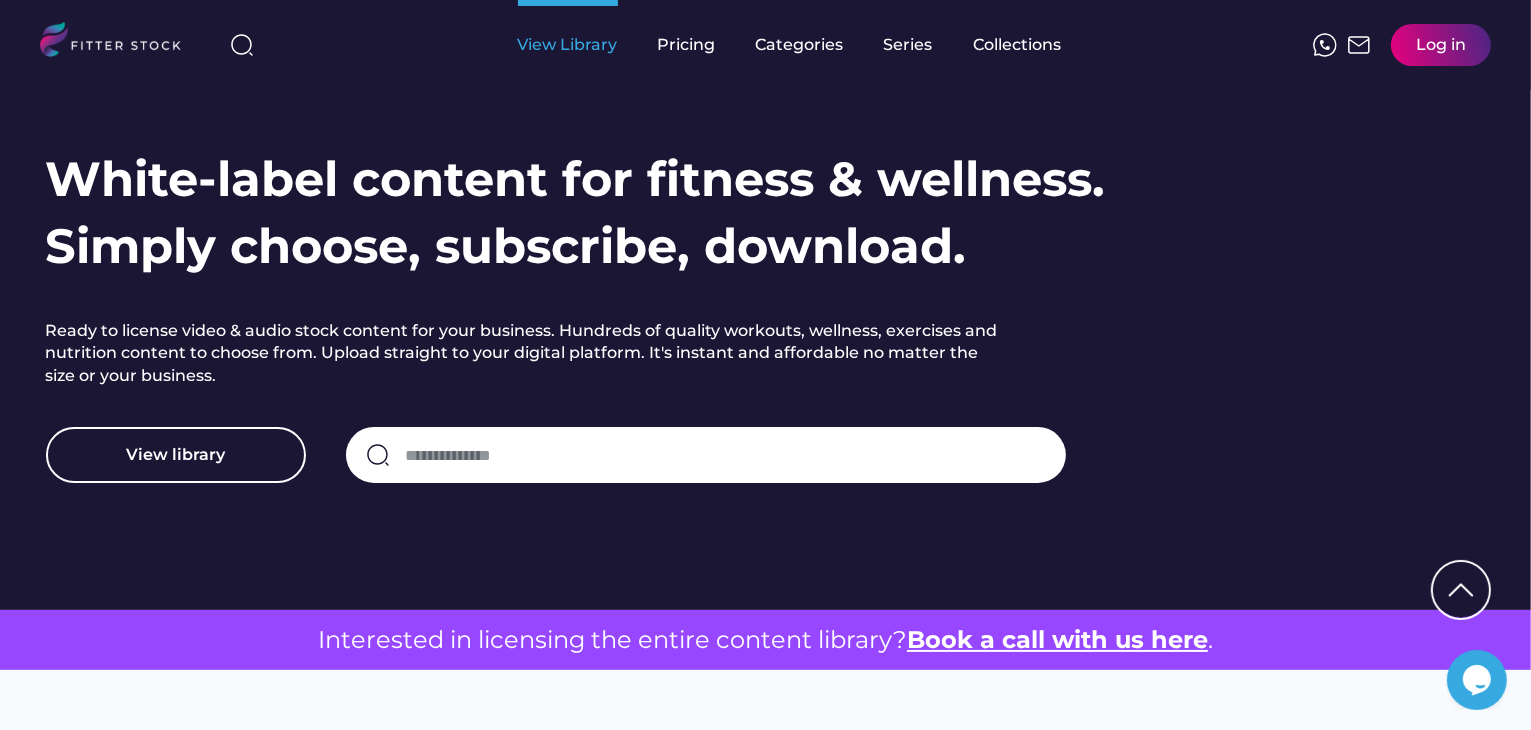 click on "View Library" at bounding box center [568, 45] 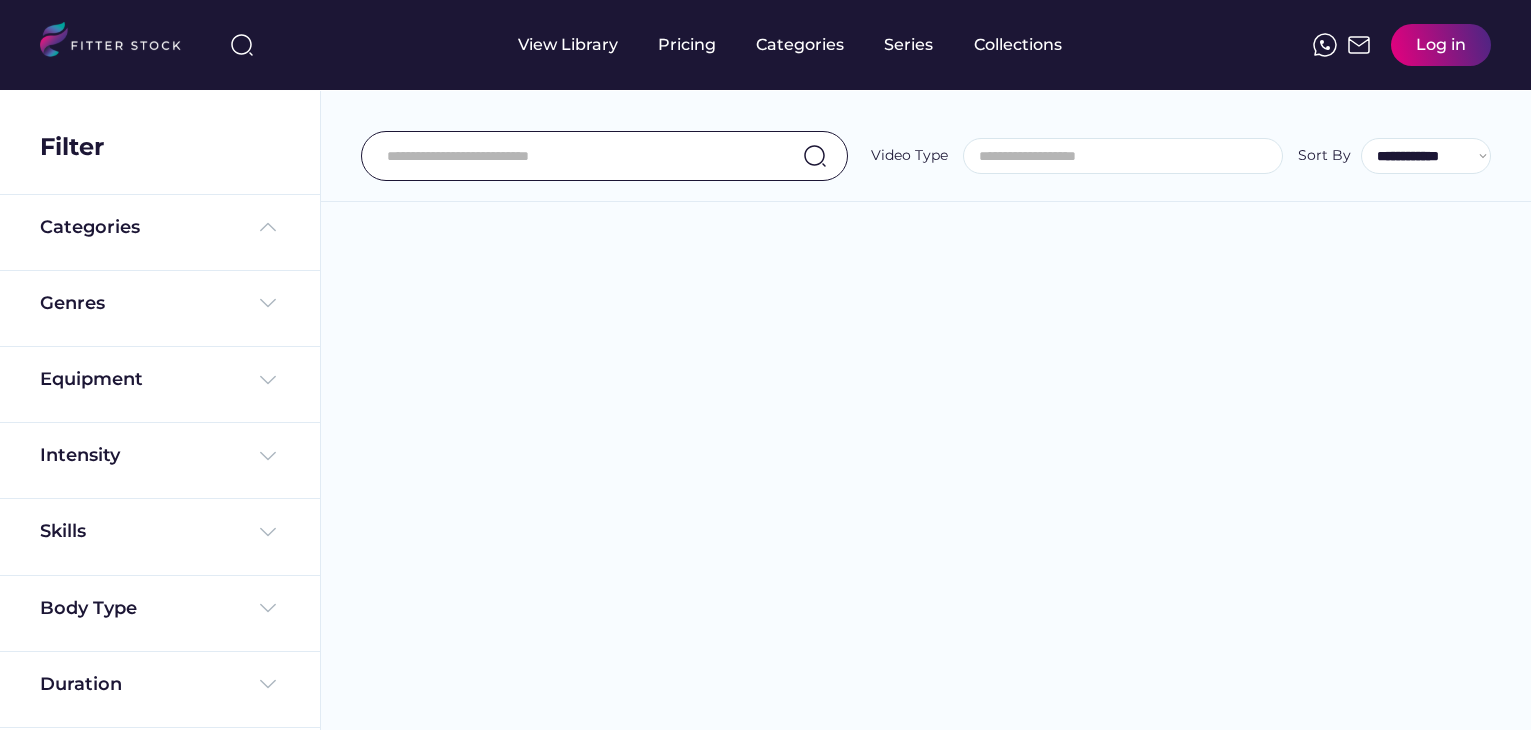 select 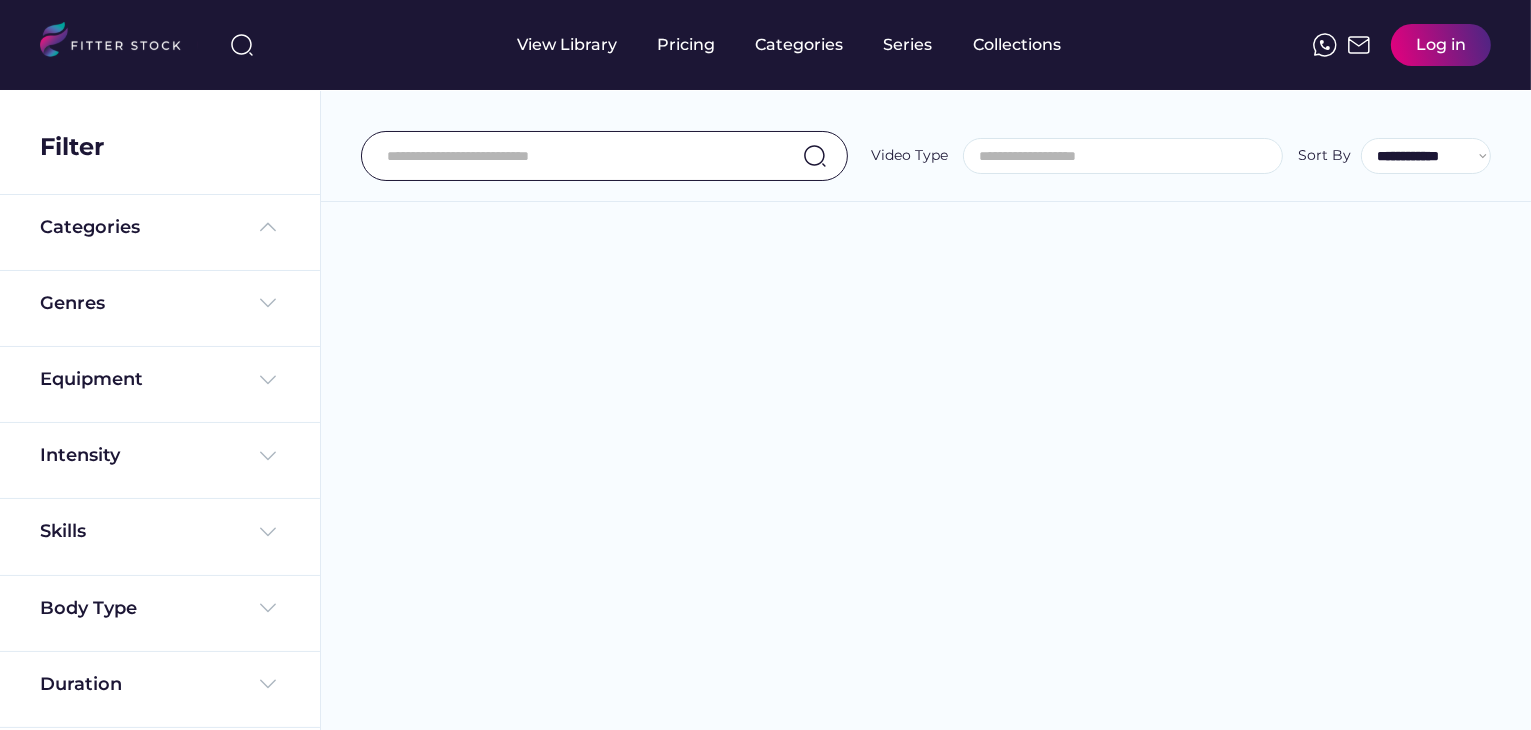 scroll, scrollTop: 0, scrollLeft: 0, axis: both 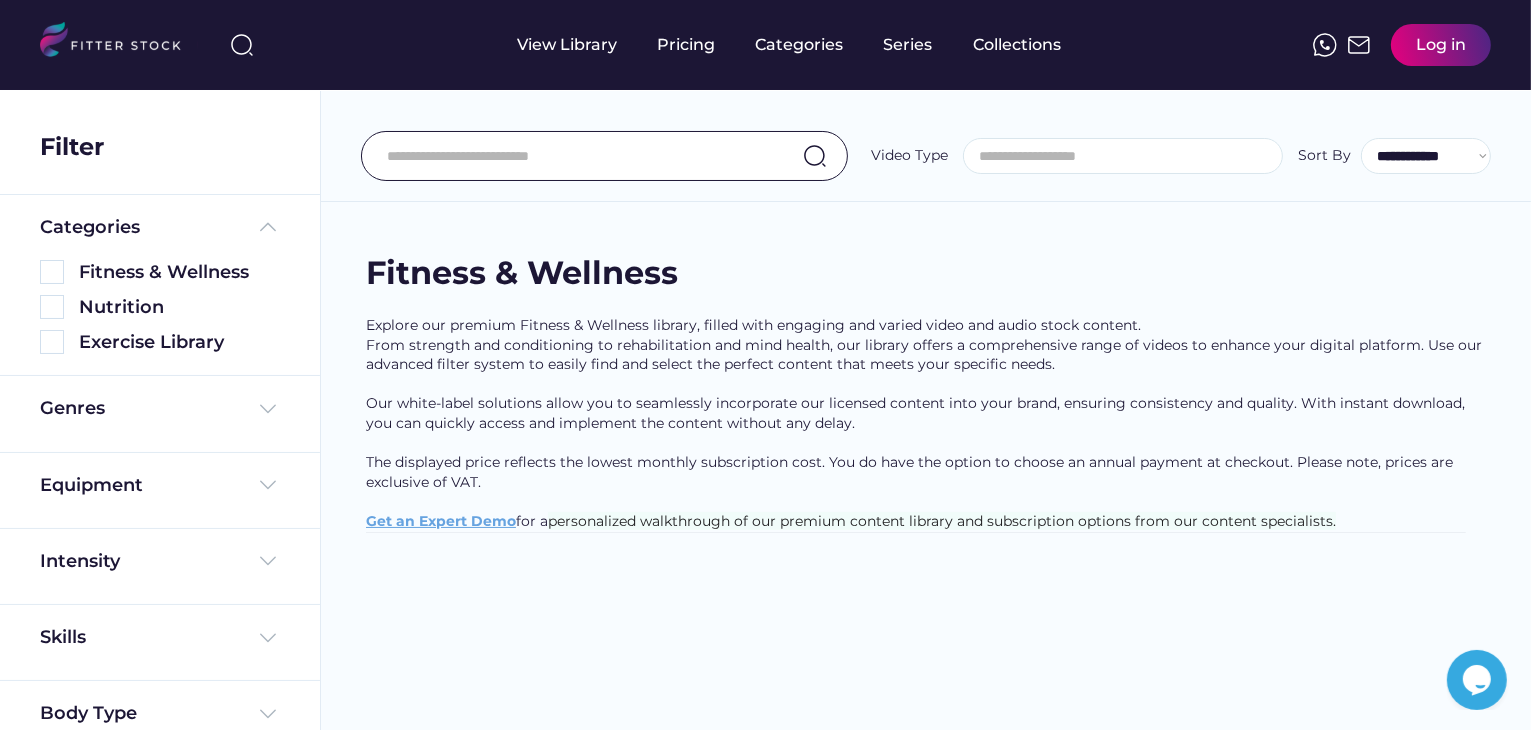 select on "**********" 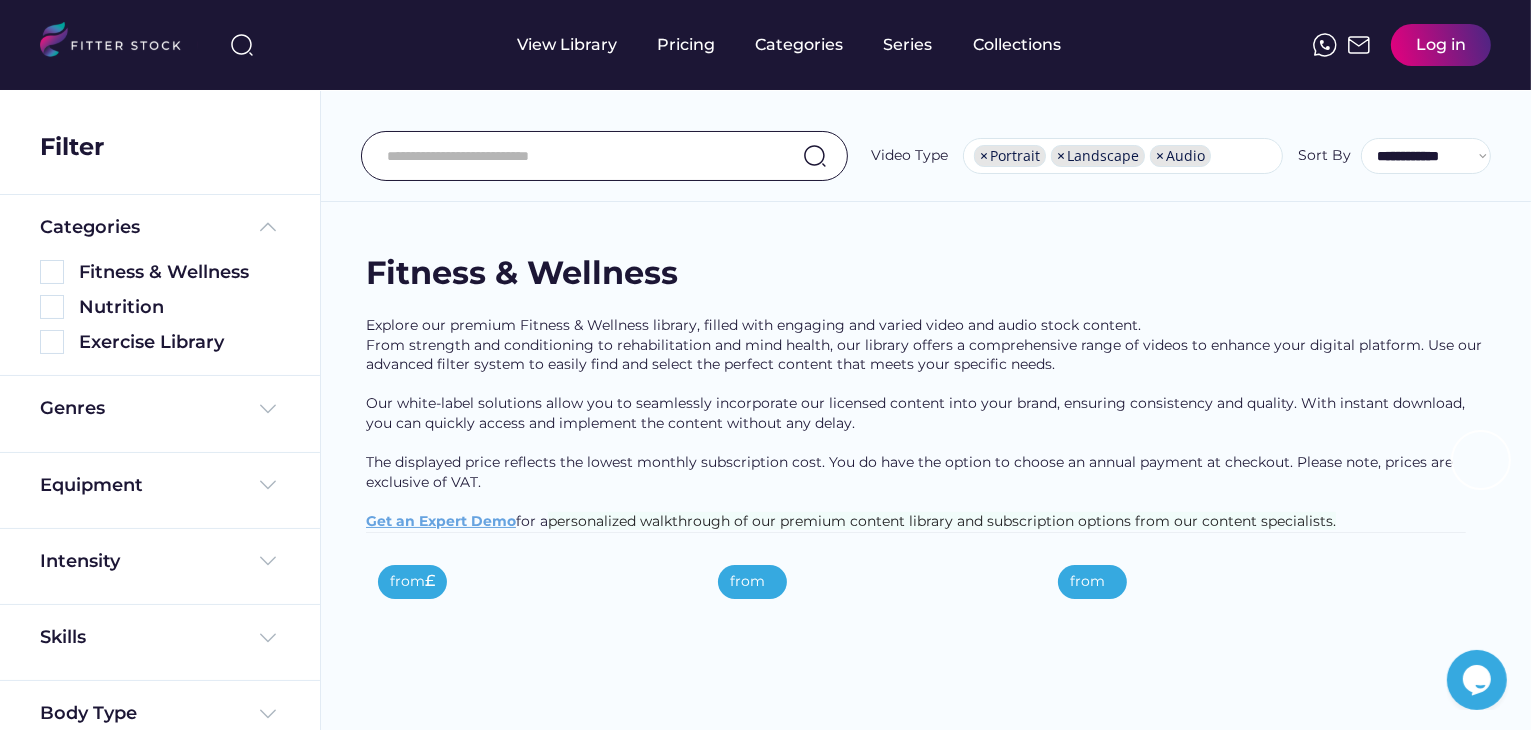 scroll, scrollTop: 300, scrollLeft: 0, axis: vertical 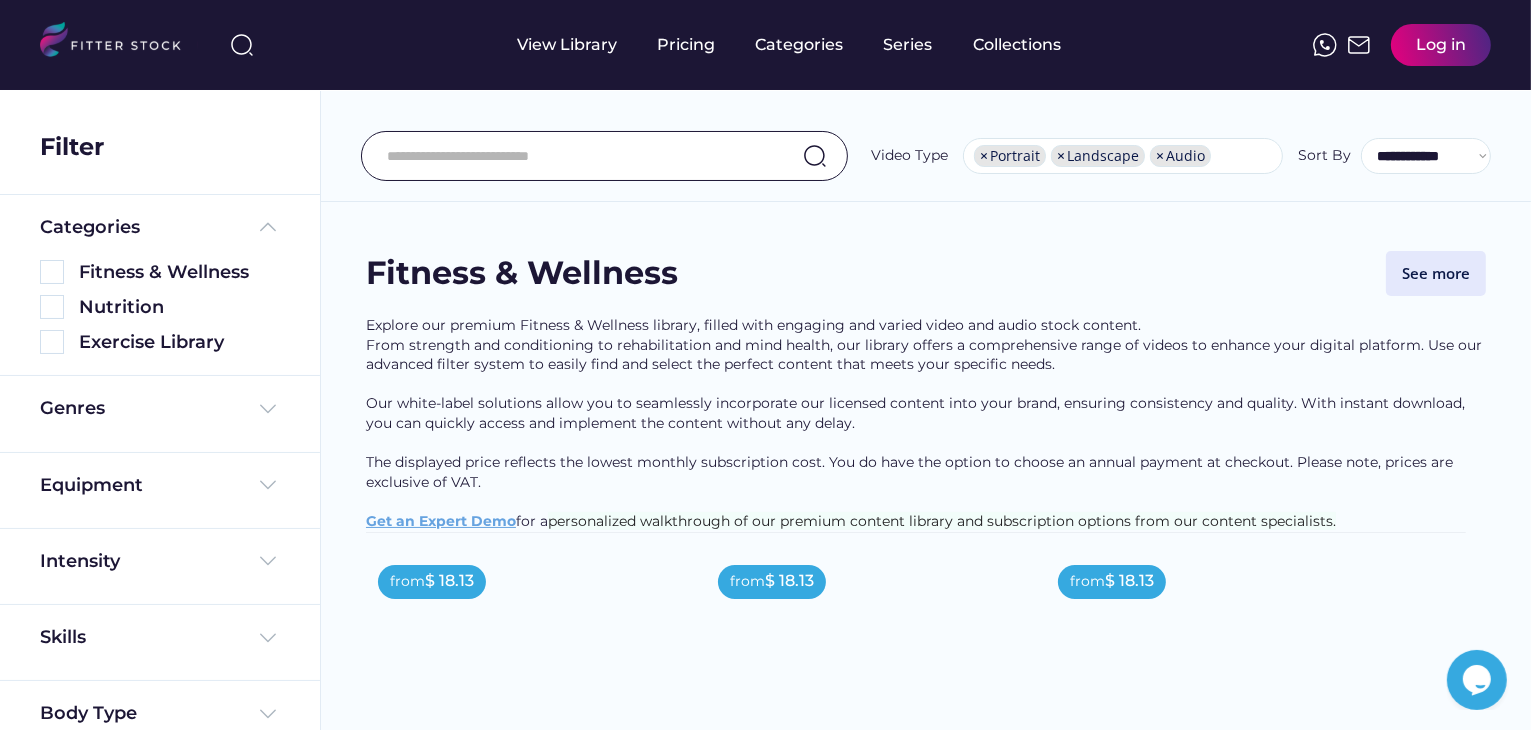 click on "See more" at bounding box center (1436, 273) 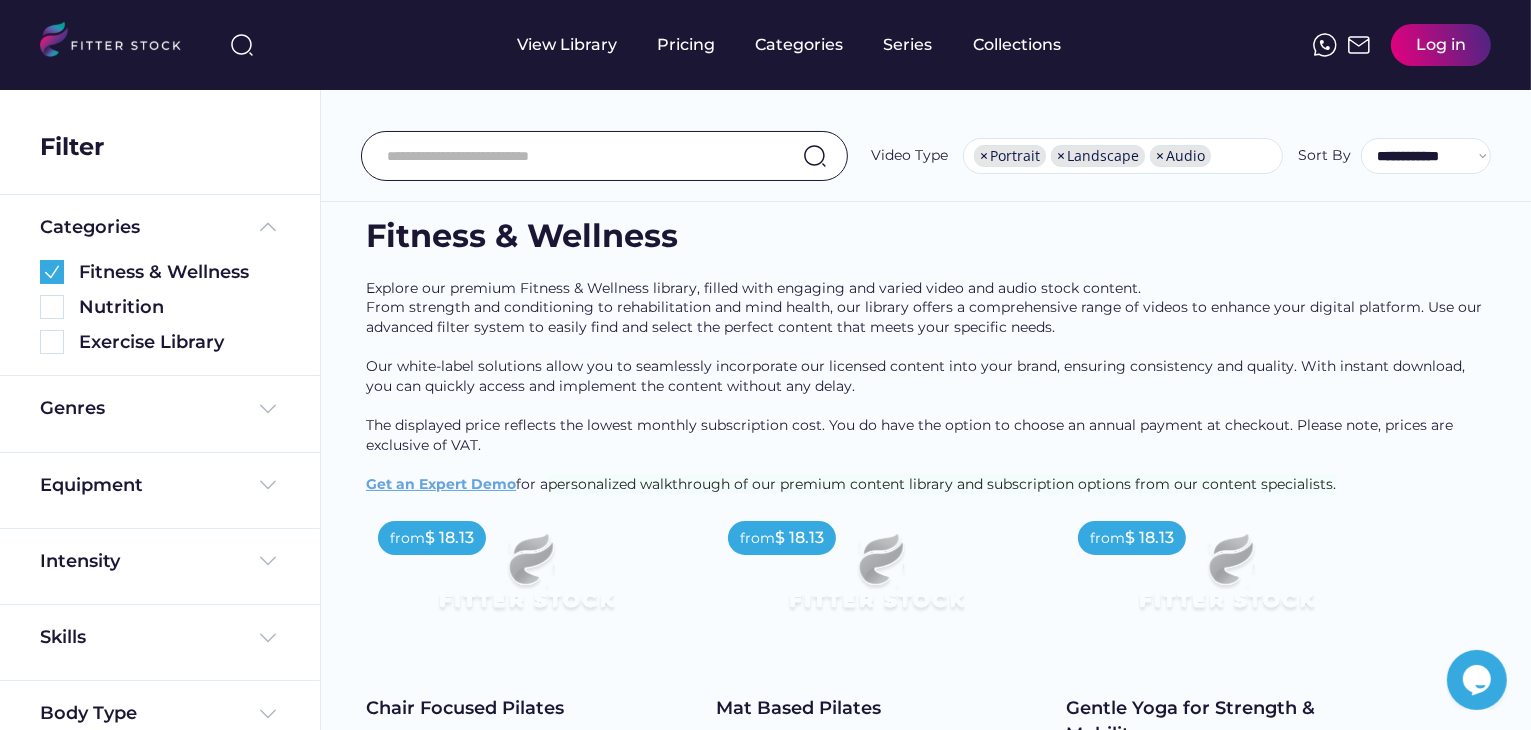 scroll, scrollTop: 0, scrollLeft: 0, axis: both 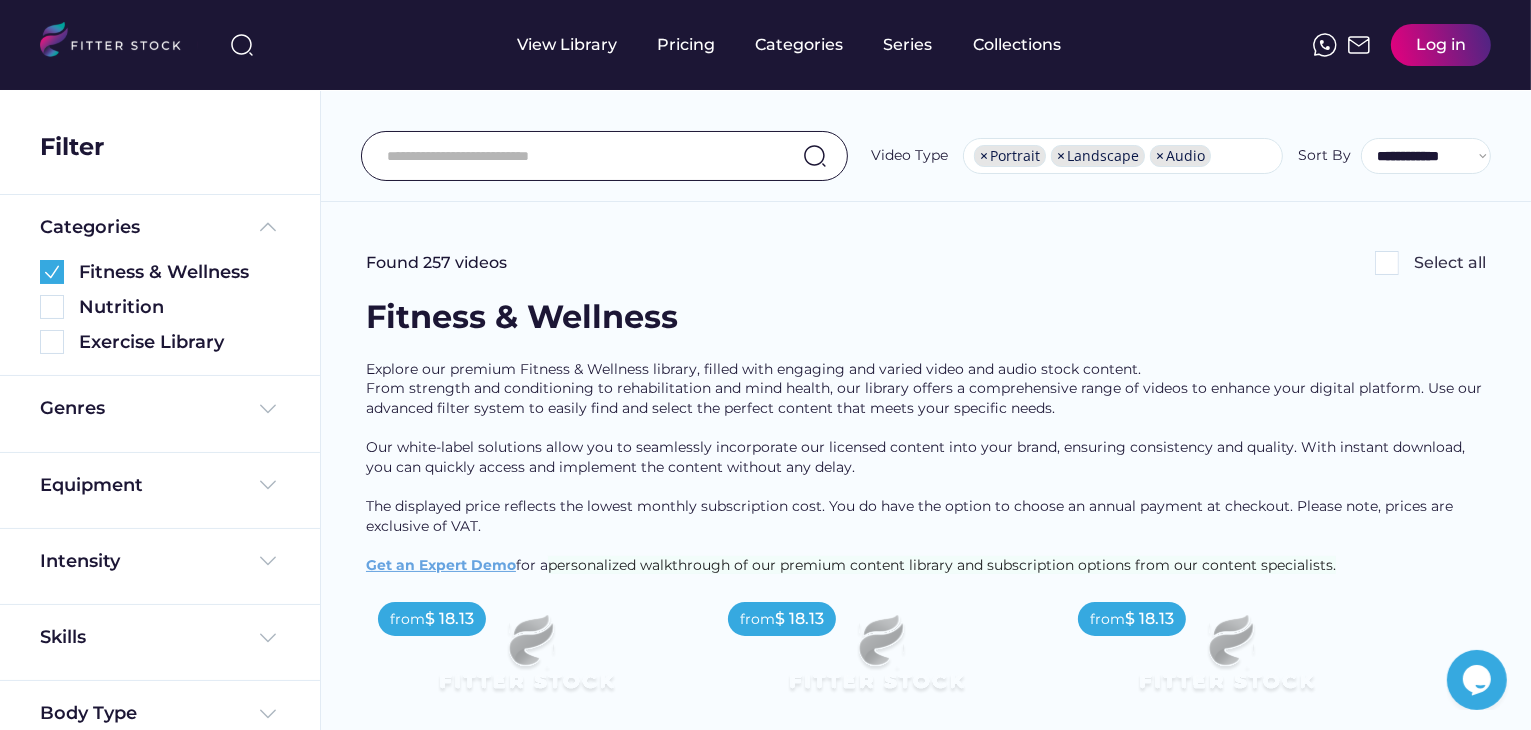 click at bounding box center [1387, 263] 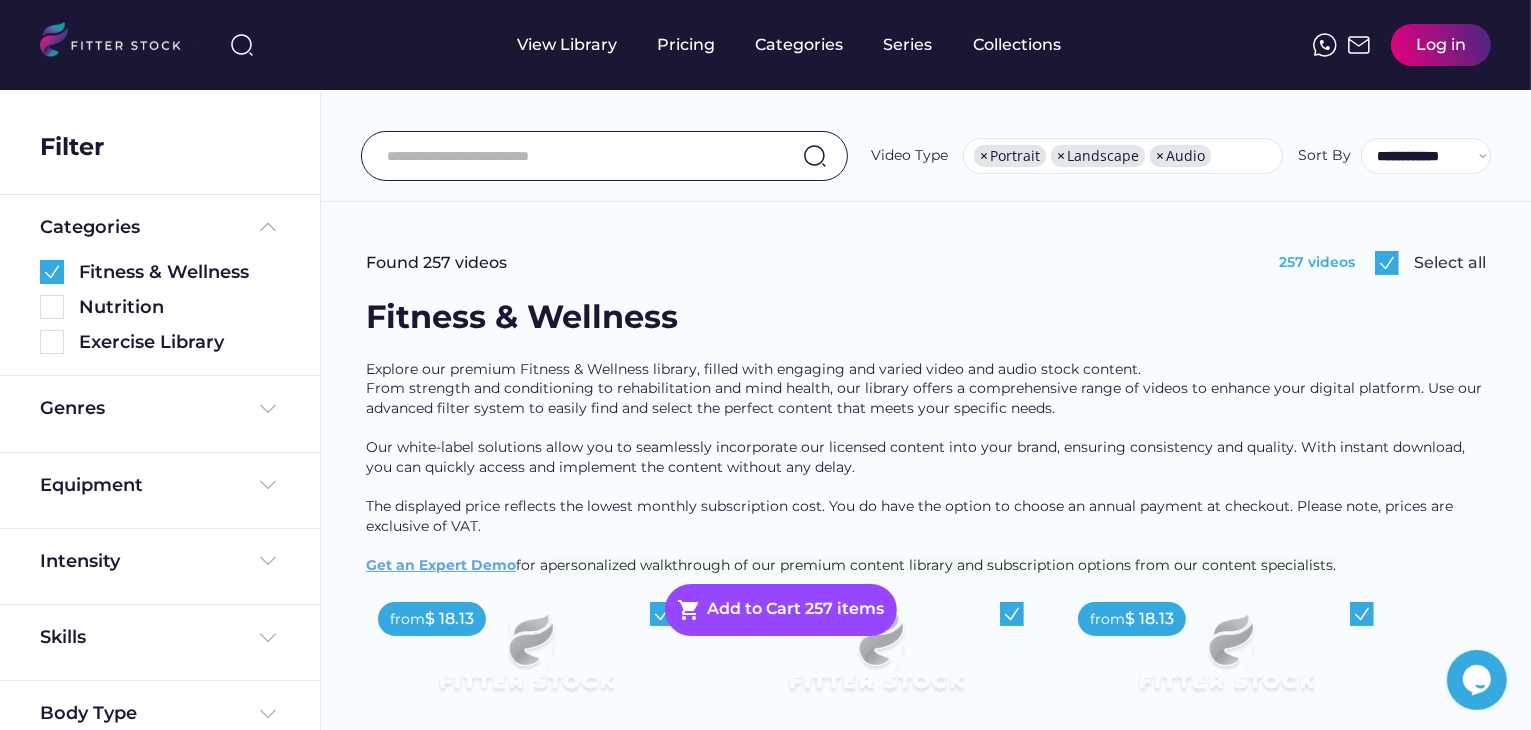 click at bounding box center (1387, 263) 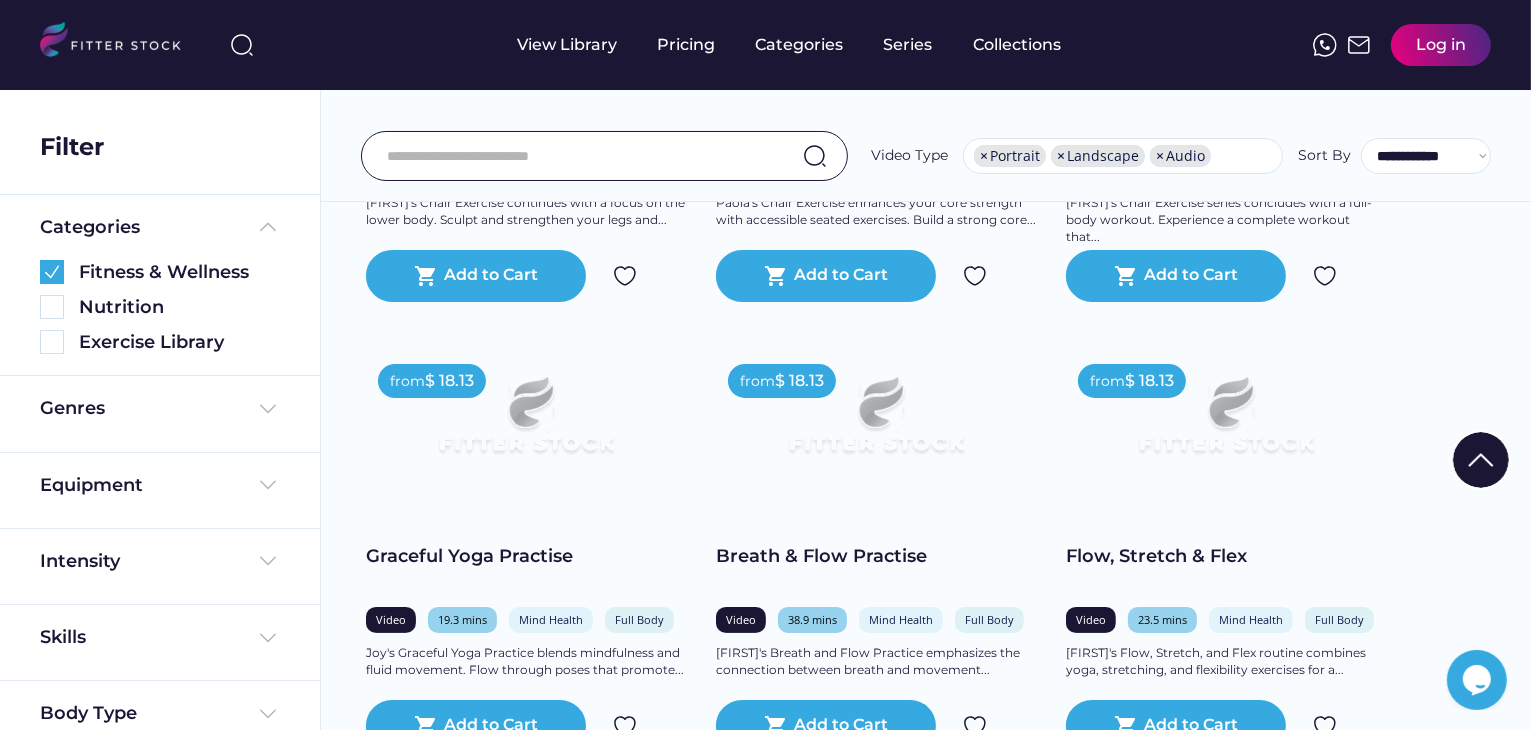 scroll, scrollTop: 7900, scrollLeft: 0, axis: vertical 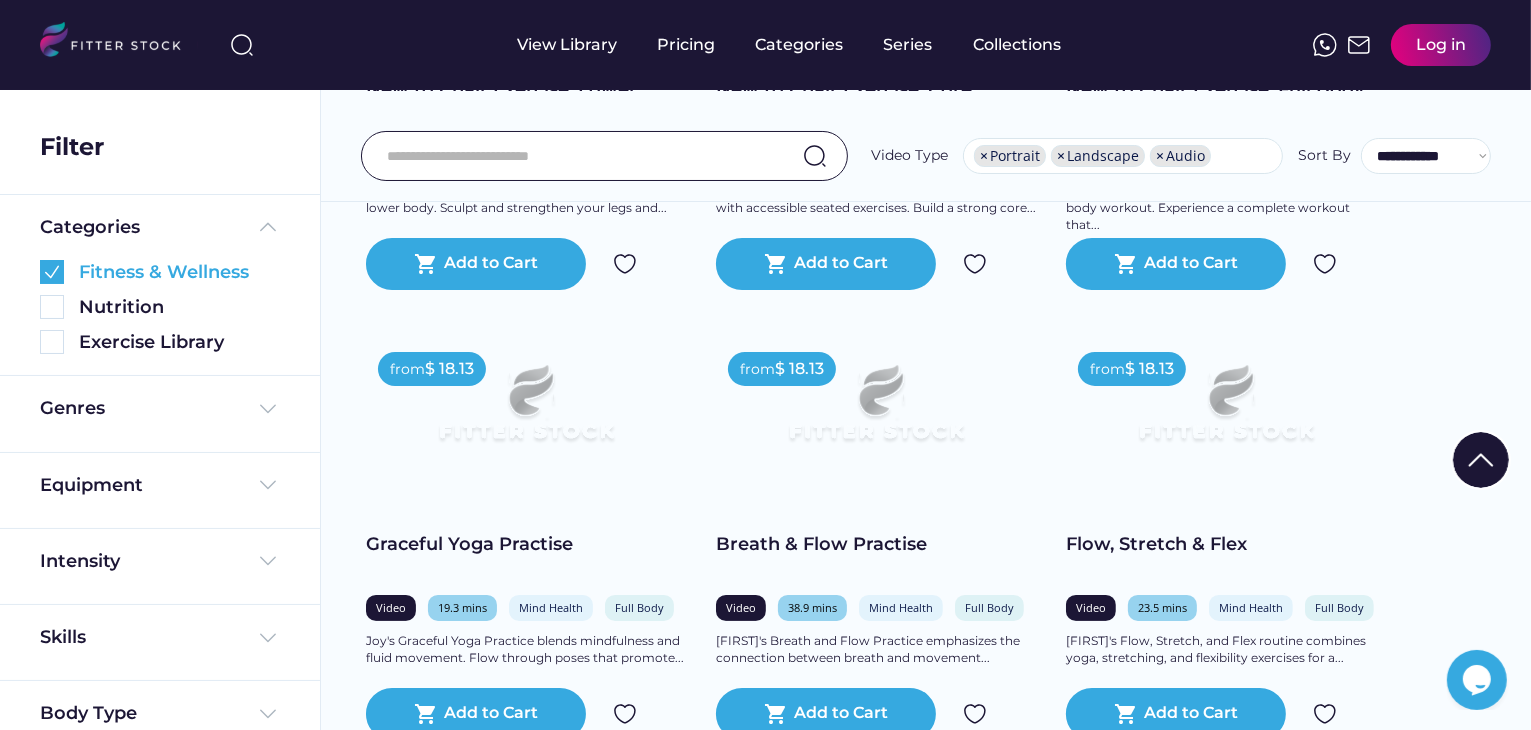 click at bounding box center (52, 272) 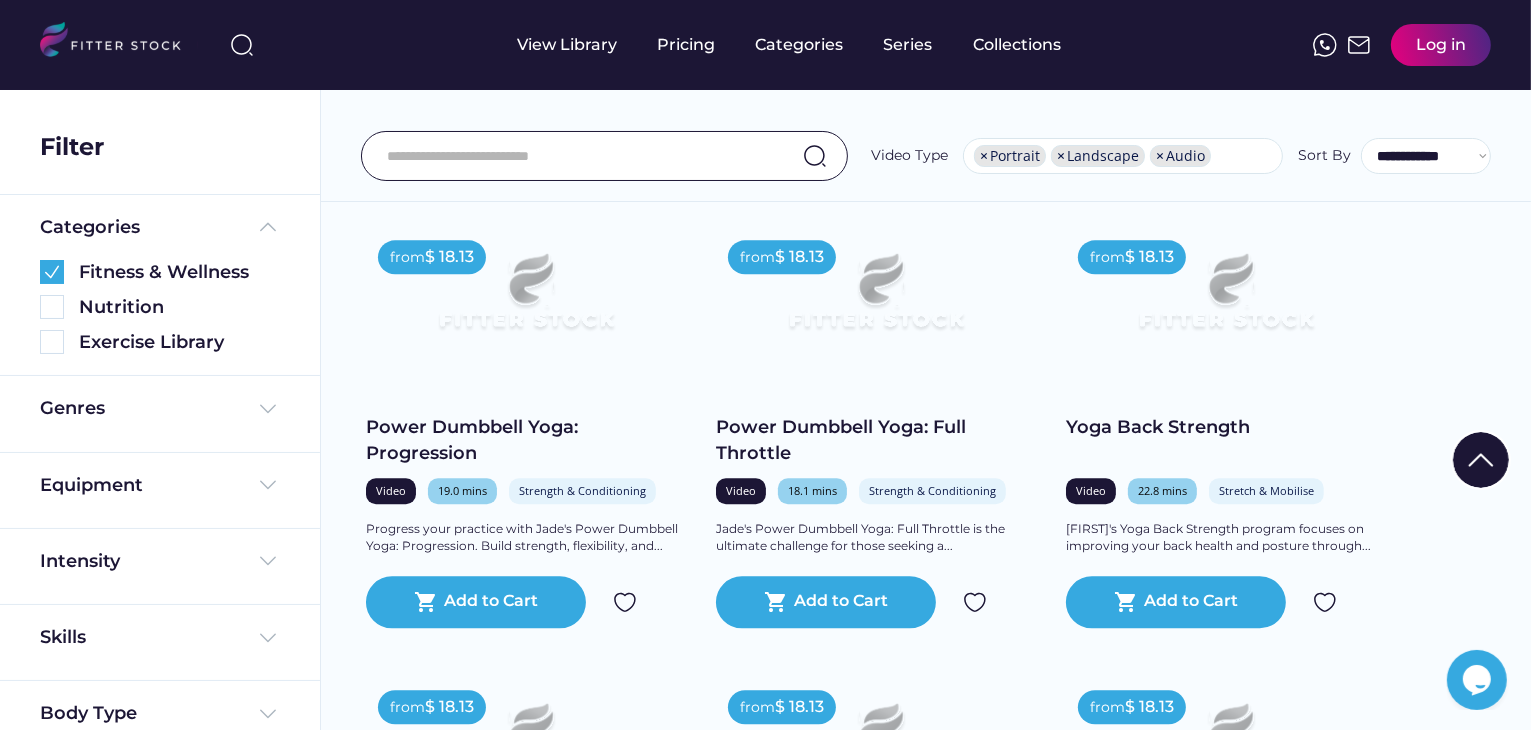 scroll, scrollTop: 3748, scrollLeft: 0, axis: vertical 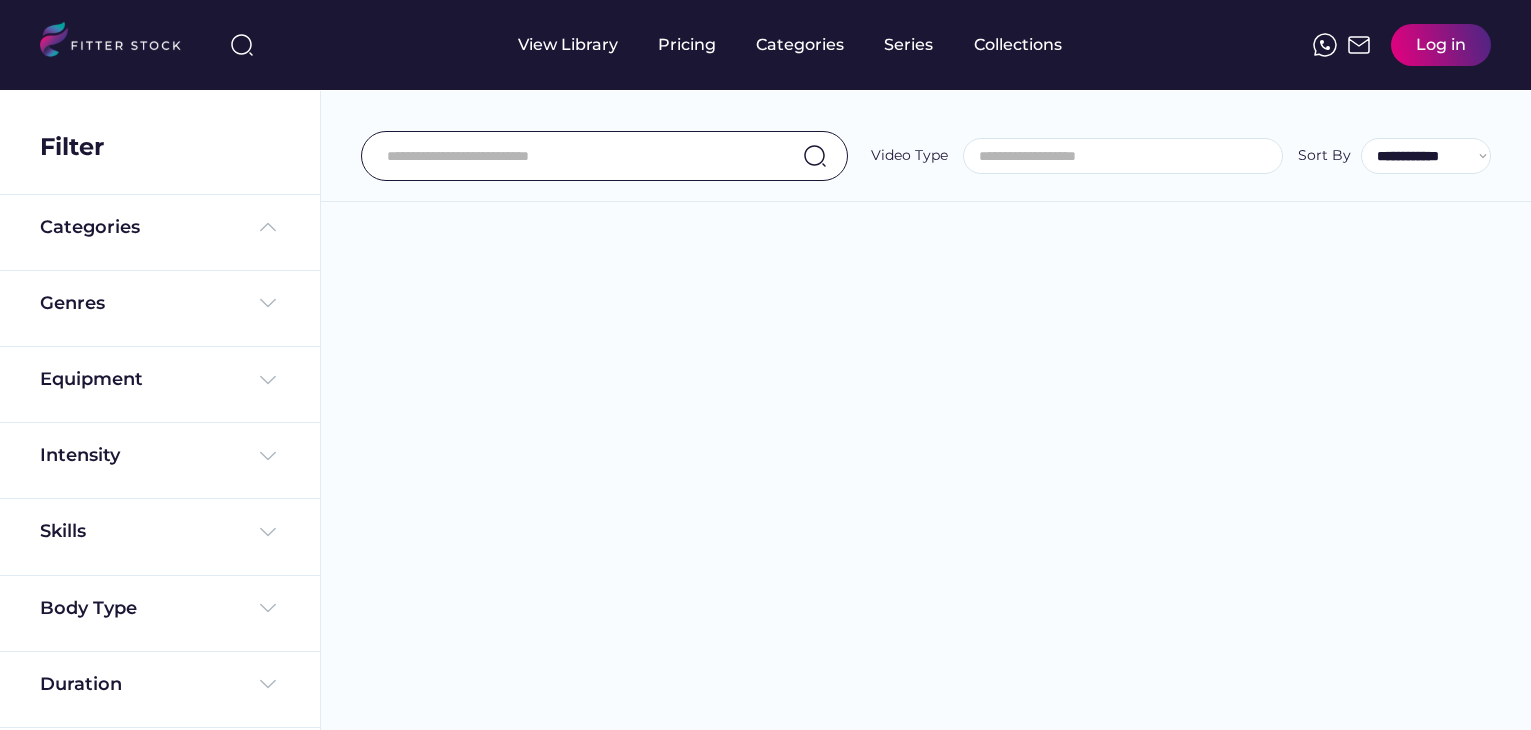 select 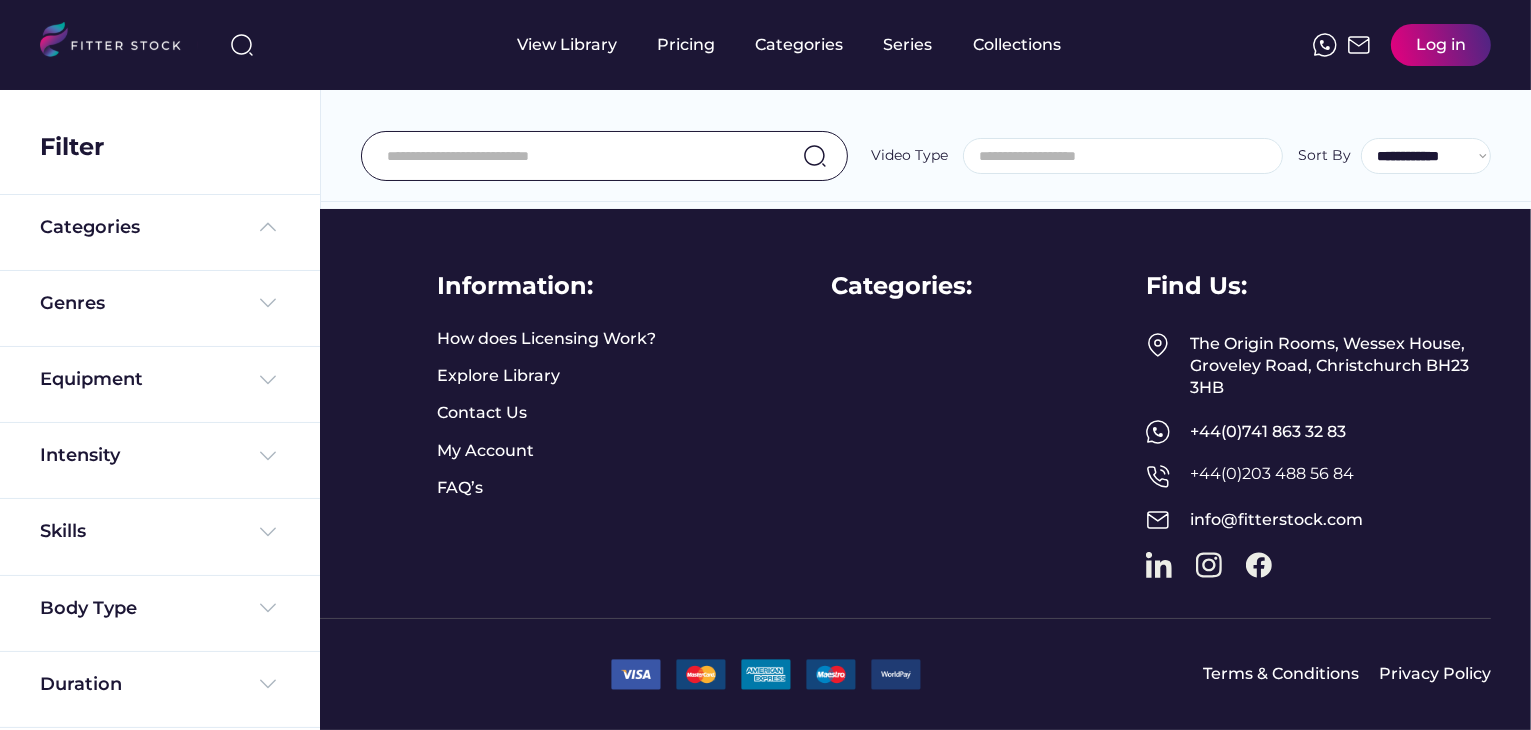 scroll, scrollTop: 0, scrollLeft: 0, axis: both 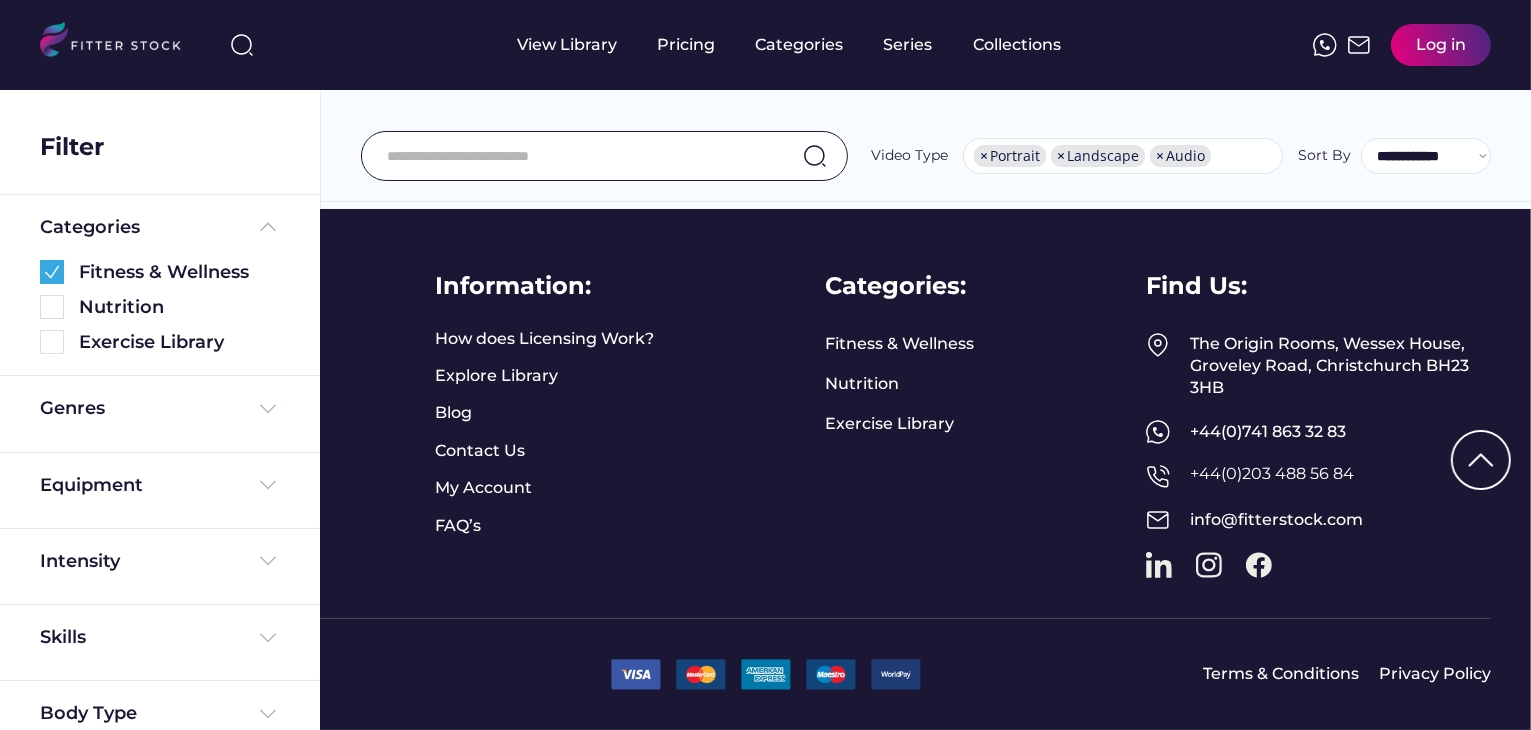 select on "**********" 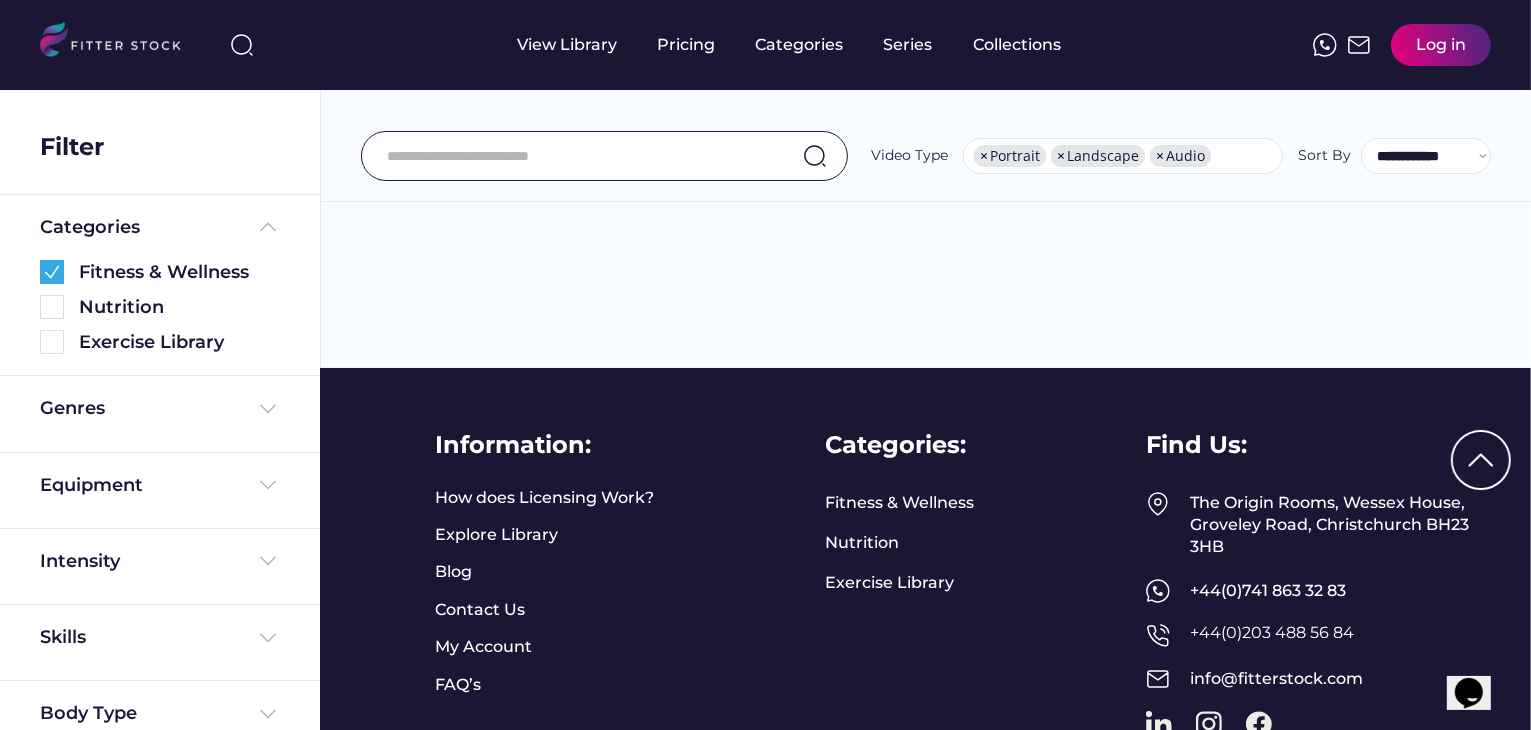 scroll, scrollTop: 0, scrollLeft: 0, axis: both 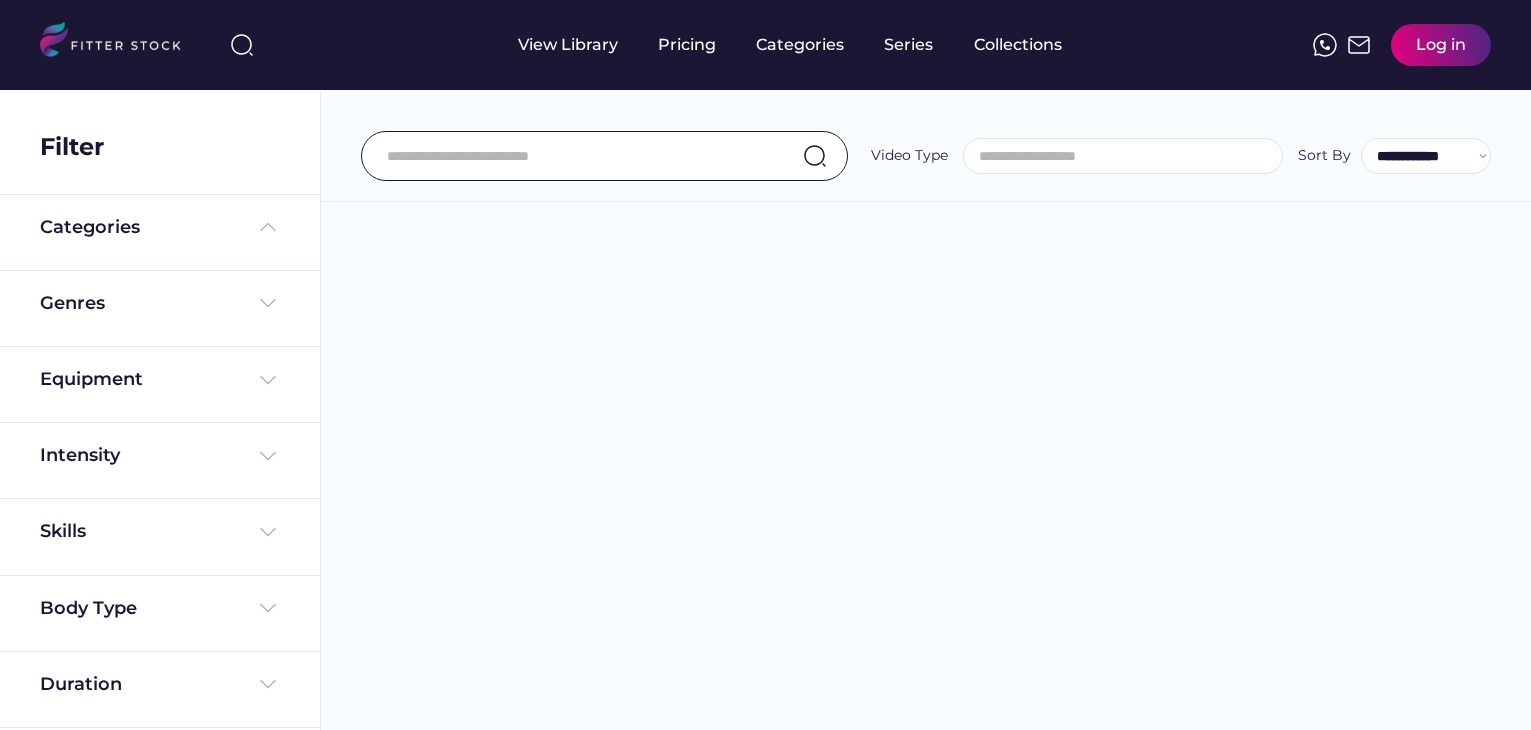 select 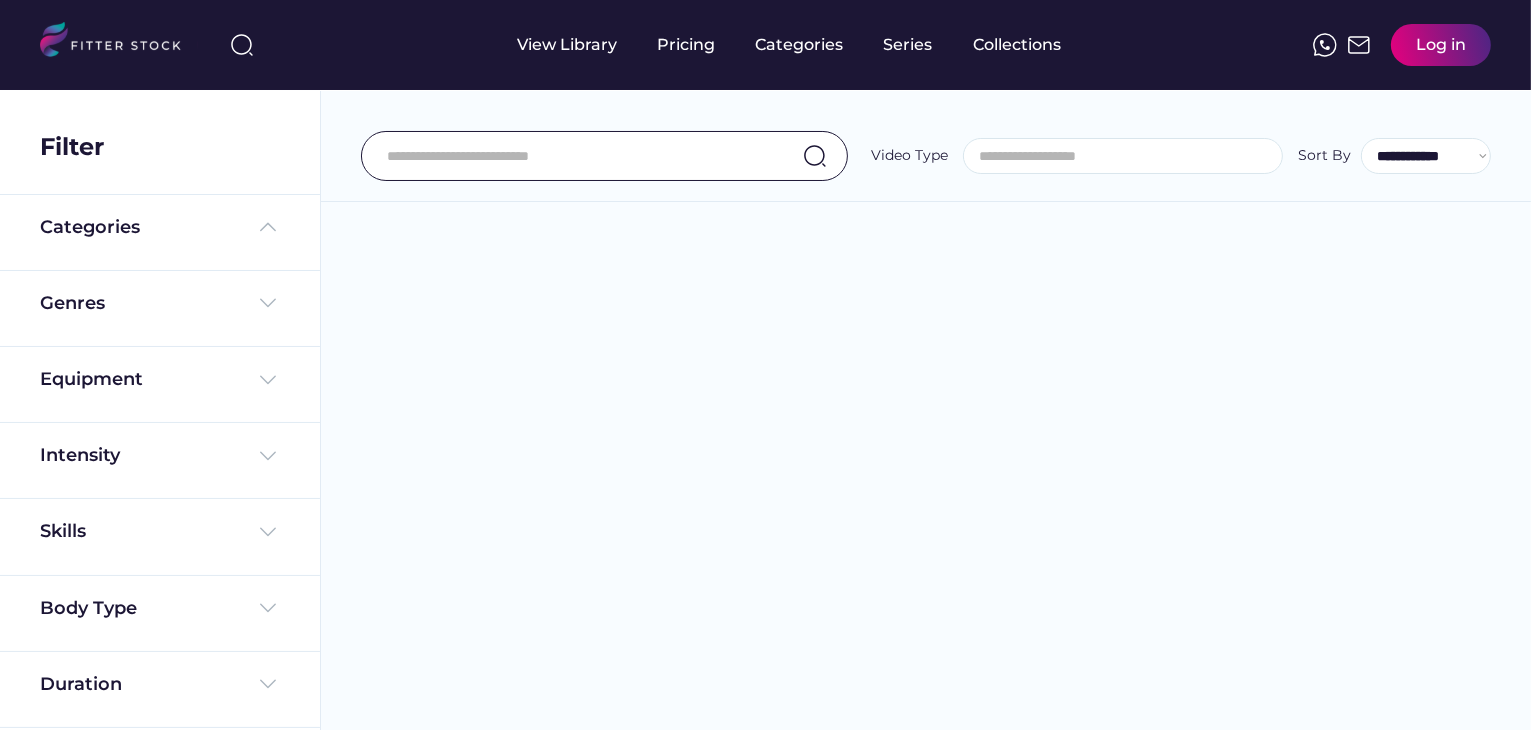 scroll, scrollTop: 0, scrollLeft: 0, axis: both 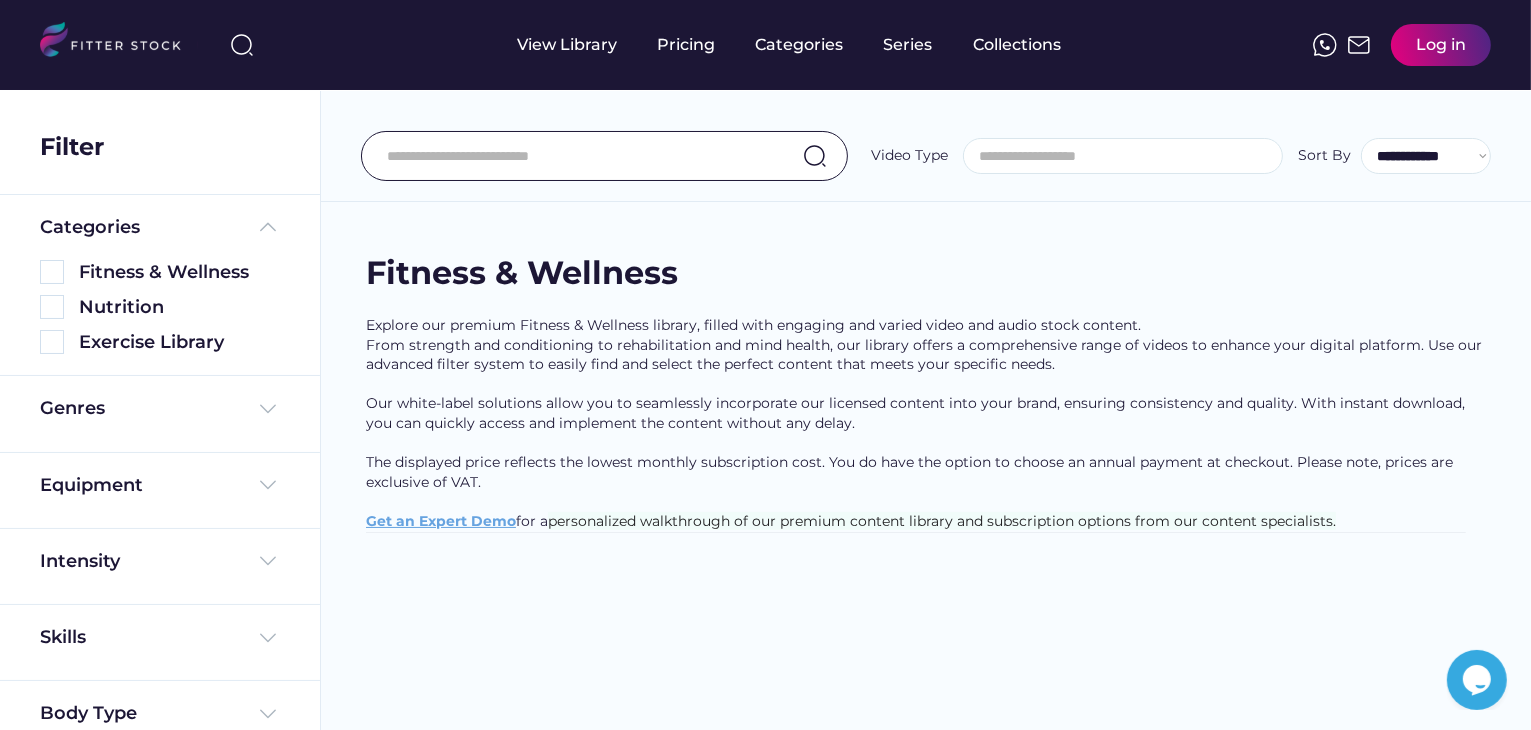 select on "**********" 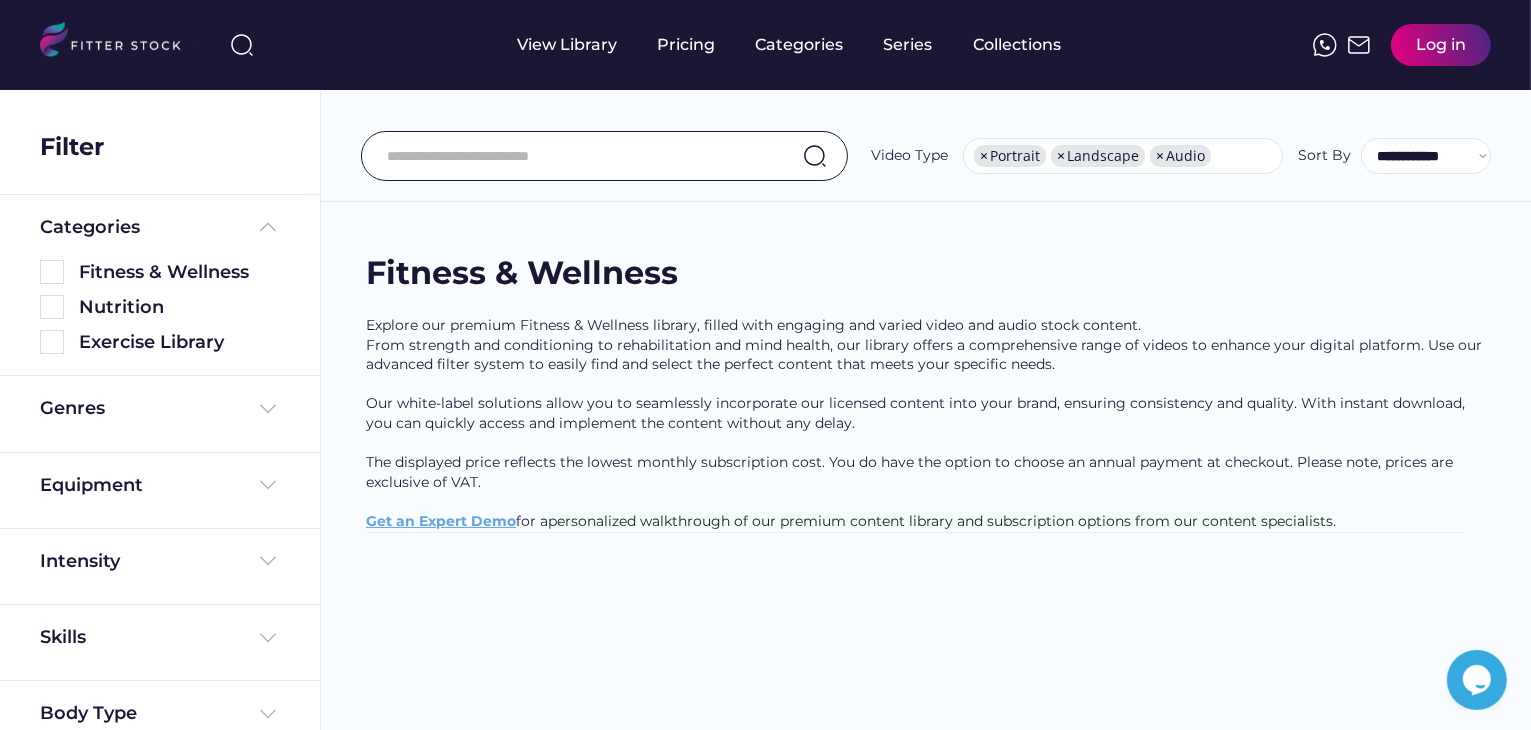 scroll, scrollTop: 34, scrollLeft: 0, axis: vertical 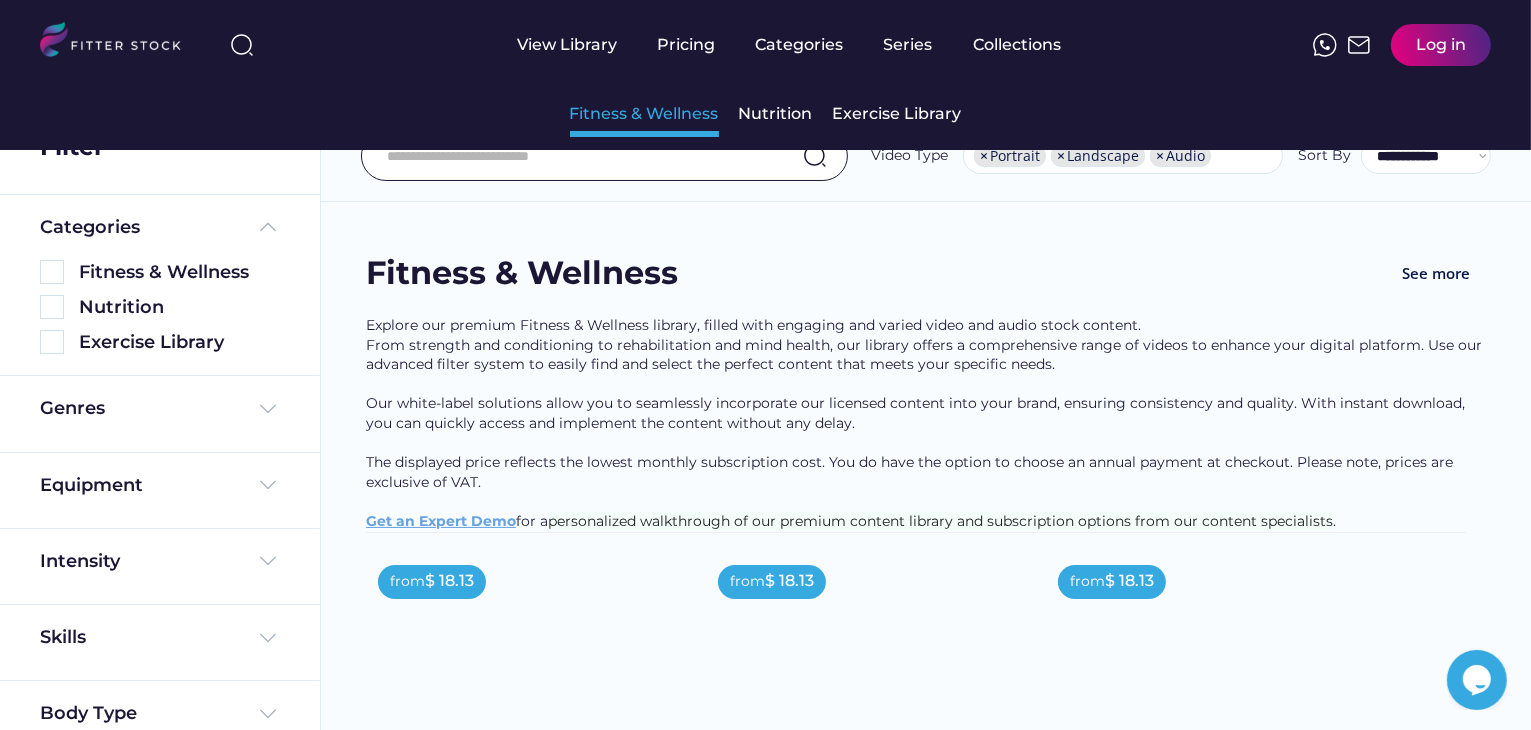 click on "Fitness & Wellness" at bounding box center [644, 114] 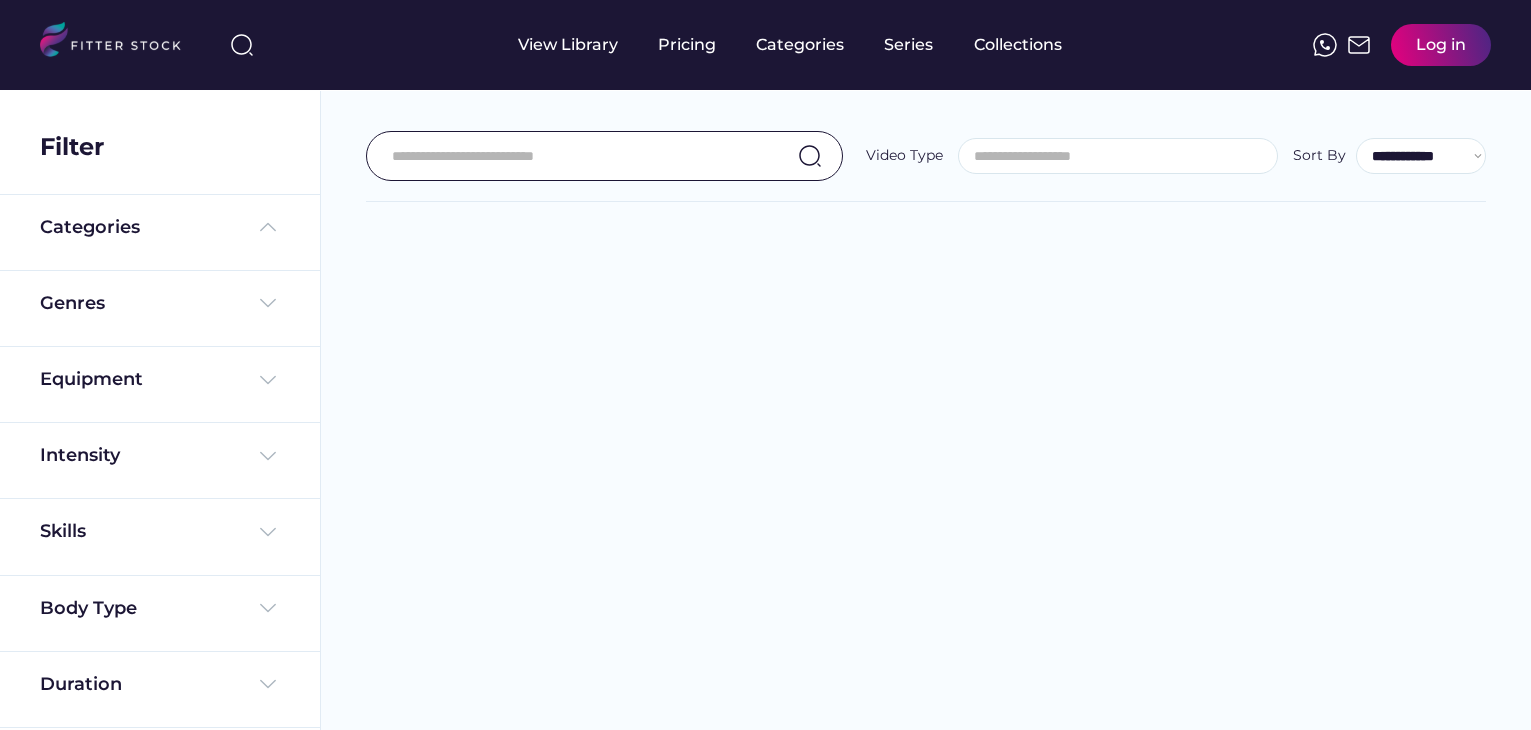 select 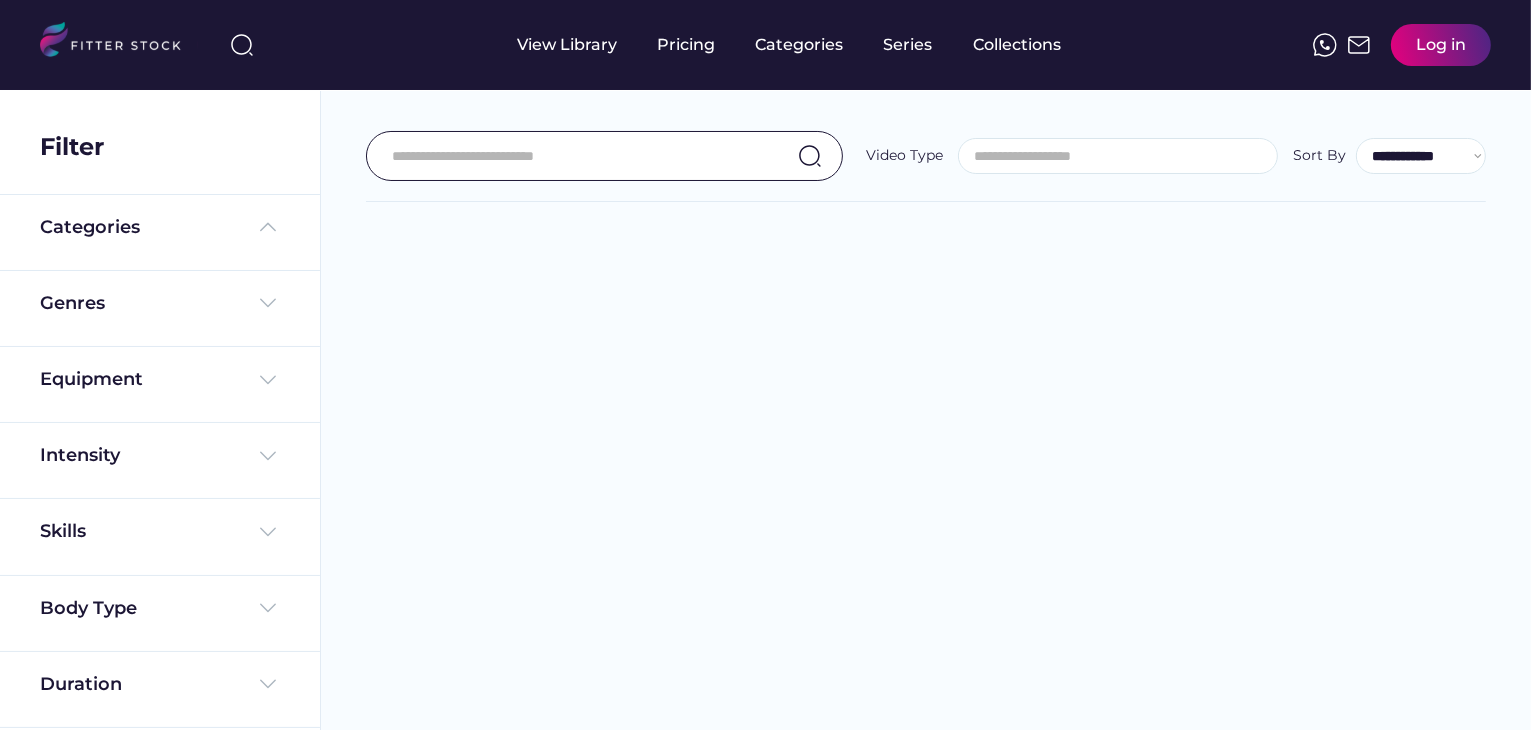 scroll, scrollTop: 0, scrollLeft: 0, axis: both 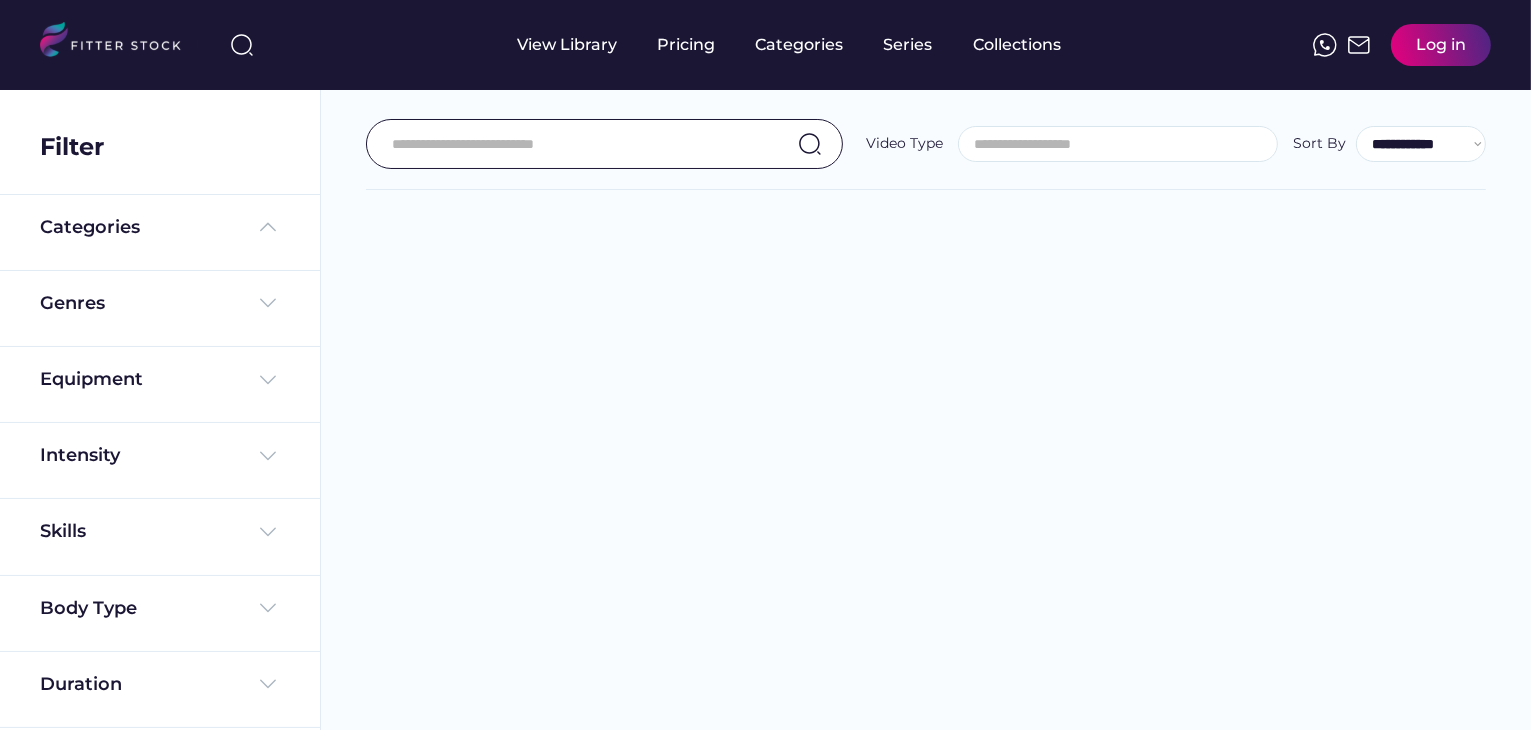 select on "**********" 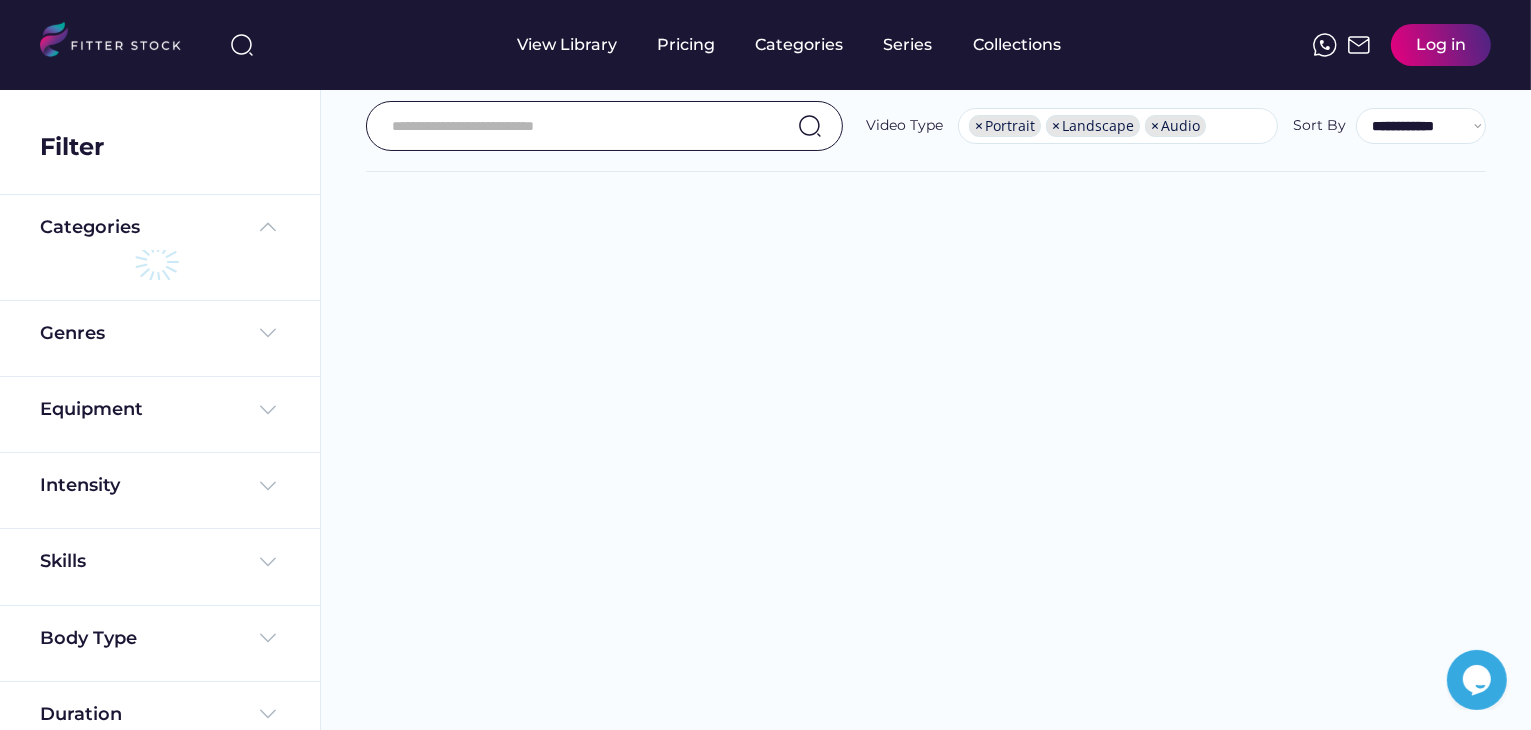 scroll, scrollTop: 0, scrollLeft: 0, axis: both 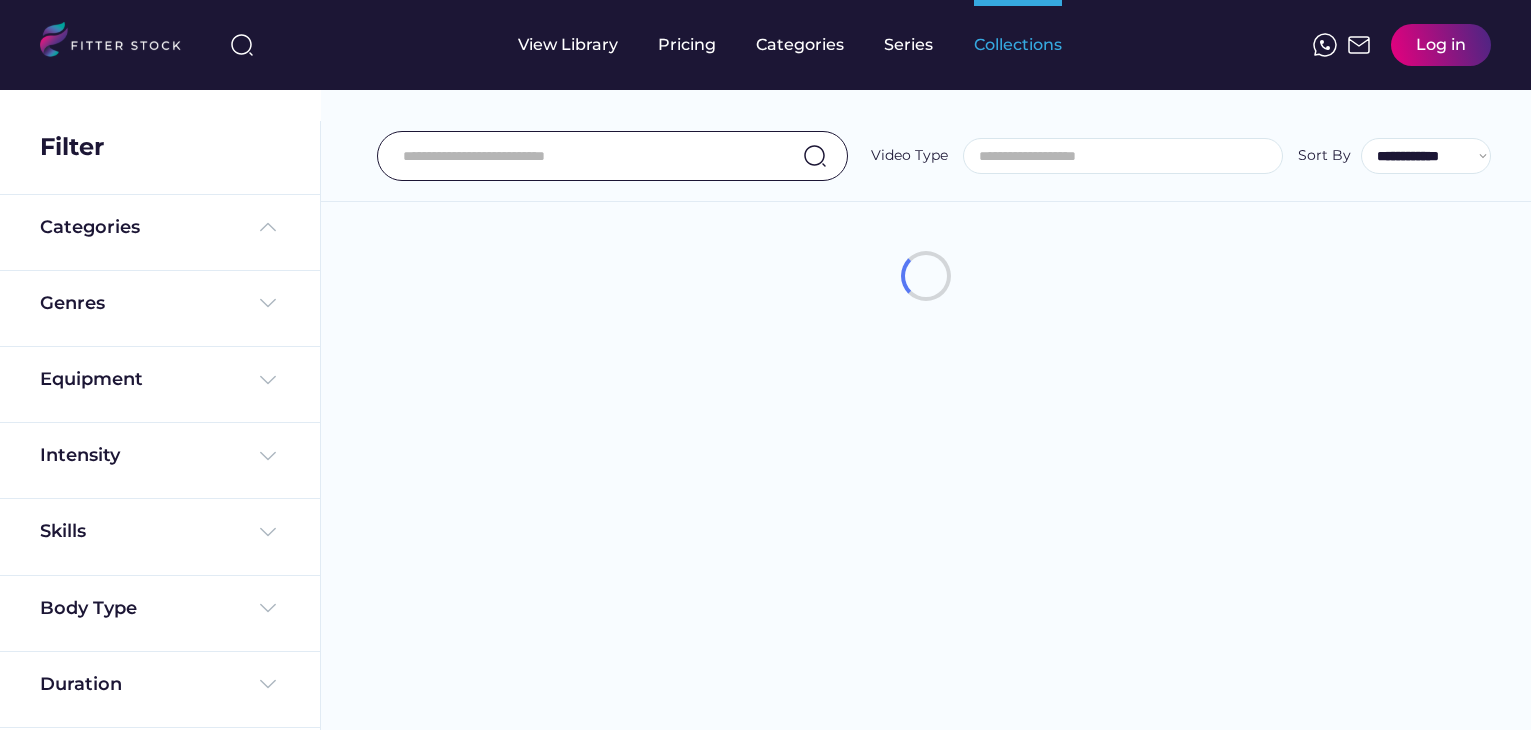 select 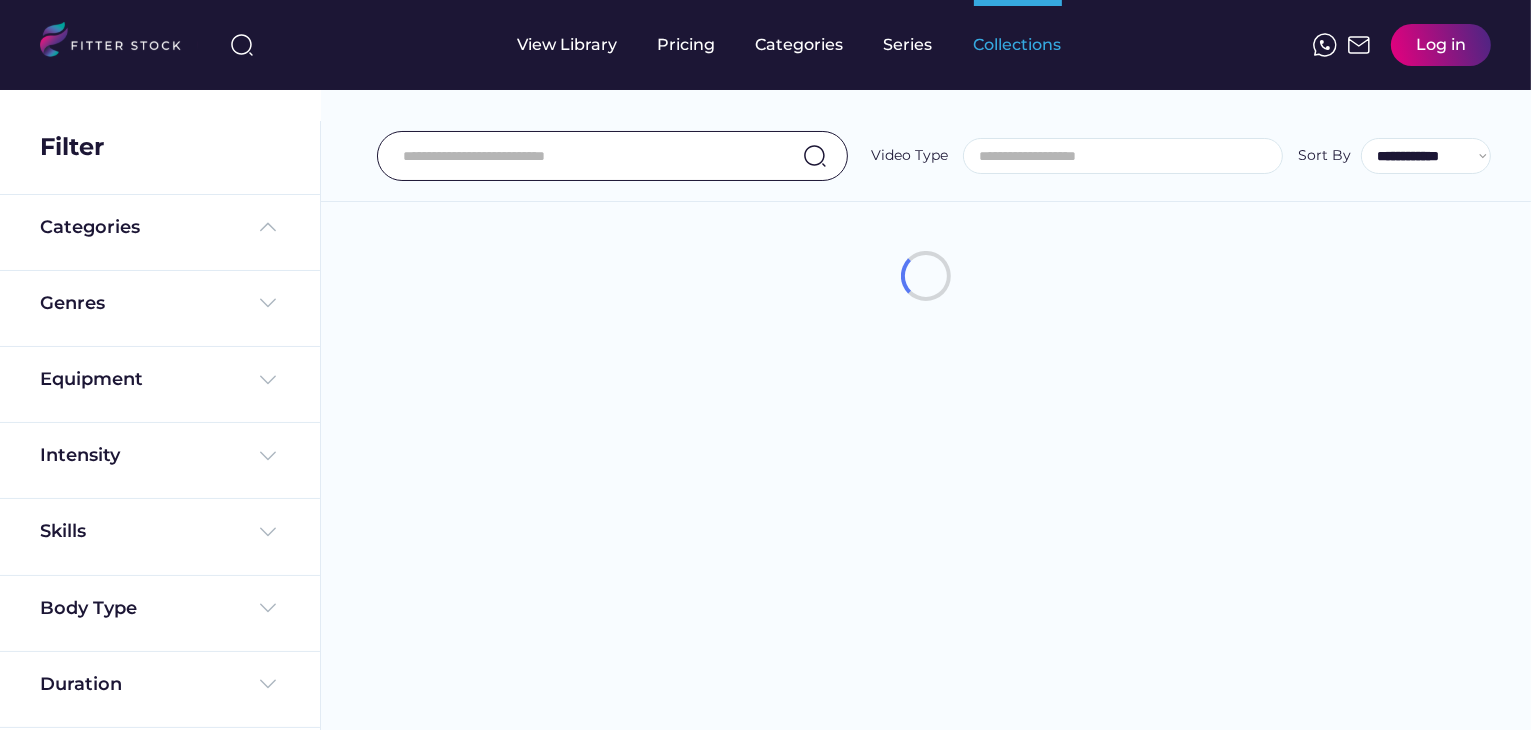 scroll, scrollTop: 0, scrollLeft: 0, axis: both 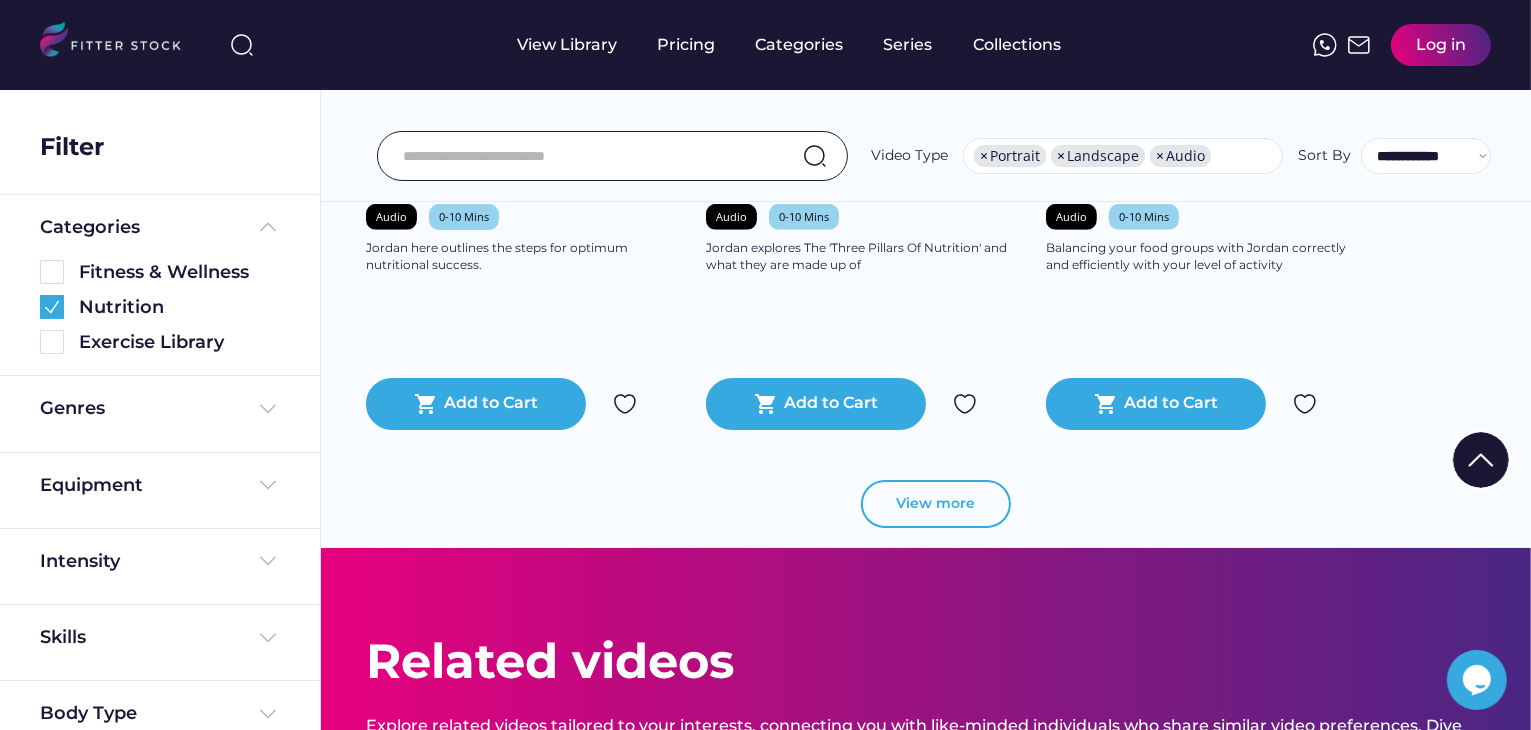click on "View more" at bounding box center [936, 504] 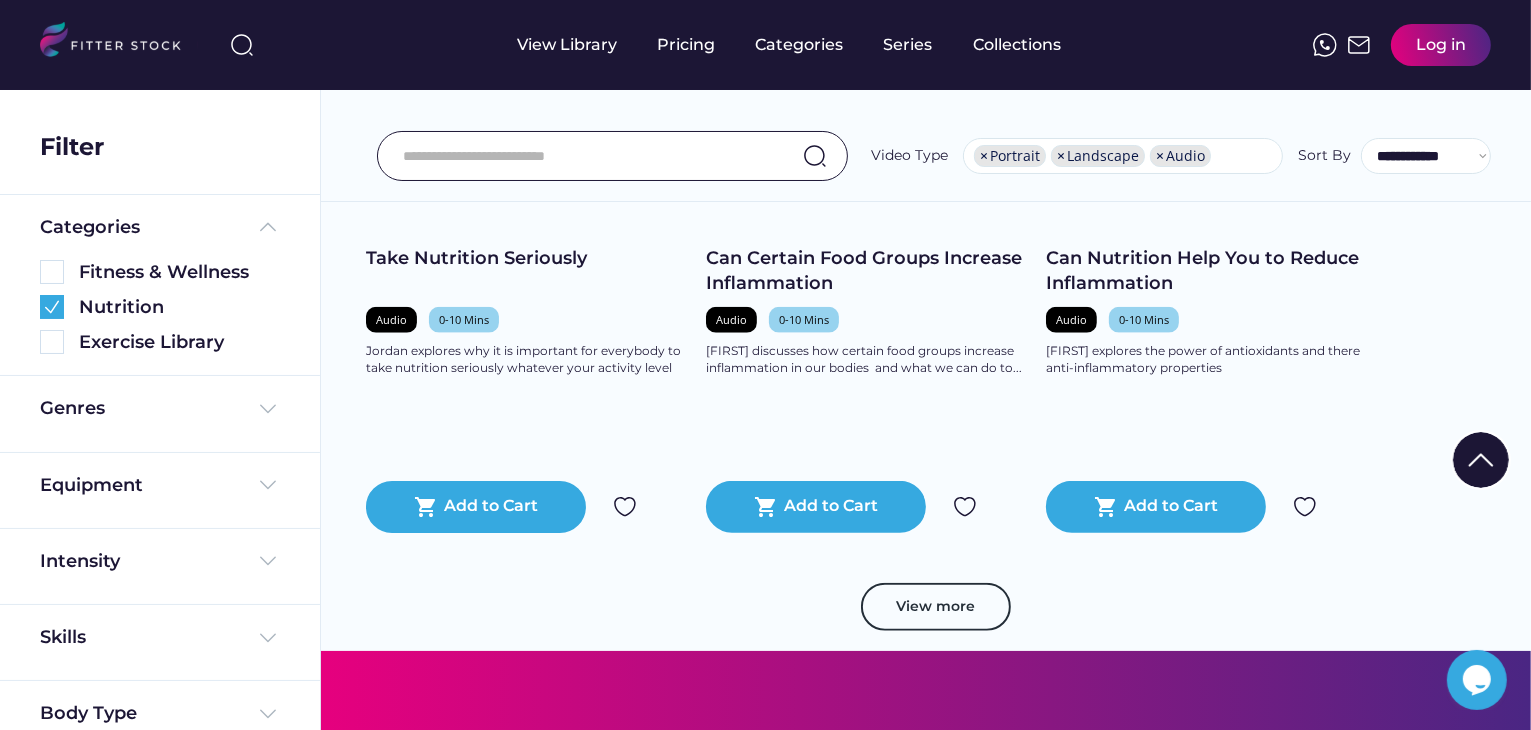 scroll, scrollTop: 2100, scrollLeft: 0, axis: vertical 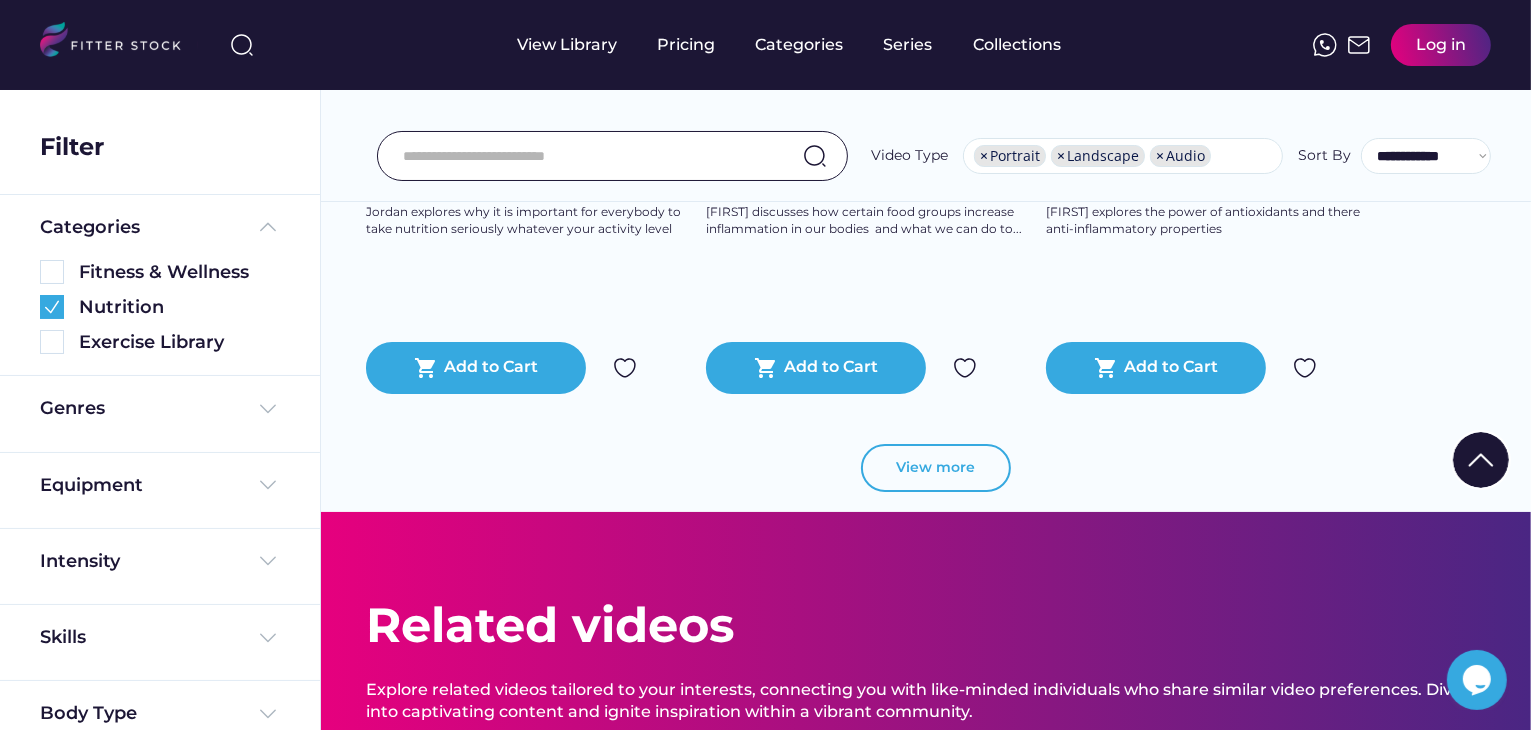 click on "View more" at bounding box center (936, 468) 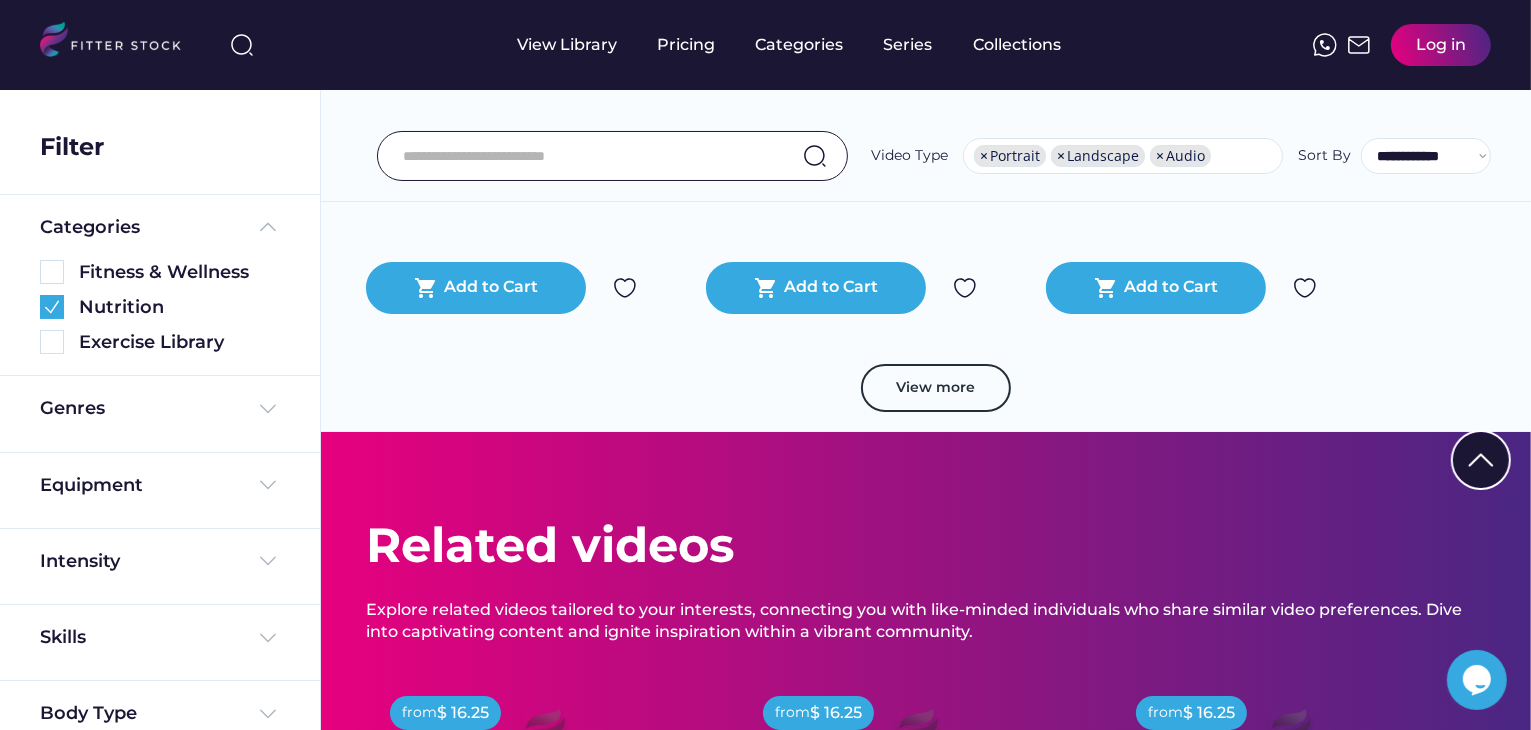 scroll, scrollTop: 3300, scrollLeft: 0, axis: vertical 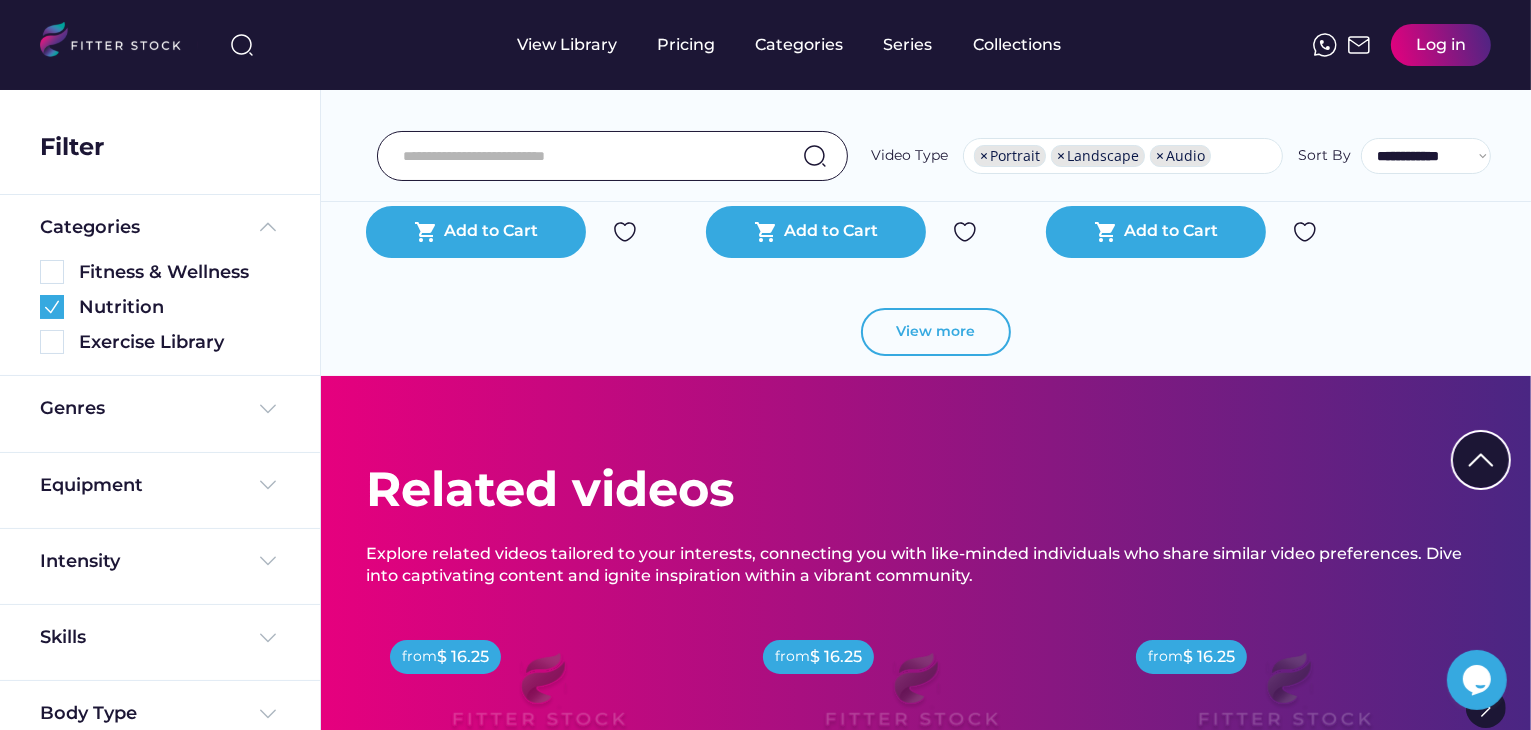 click on "View more" at bounding box center [936, 332] 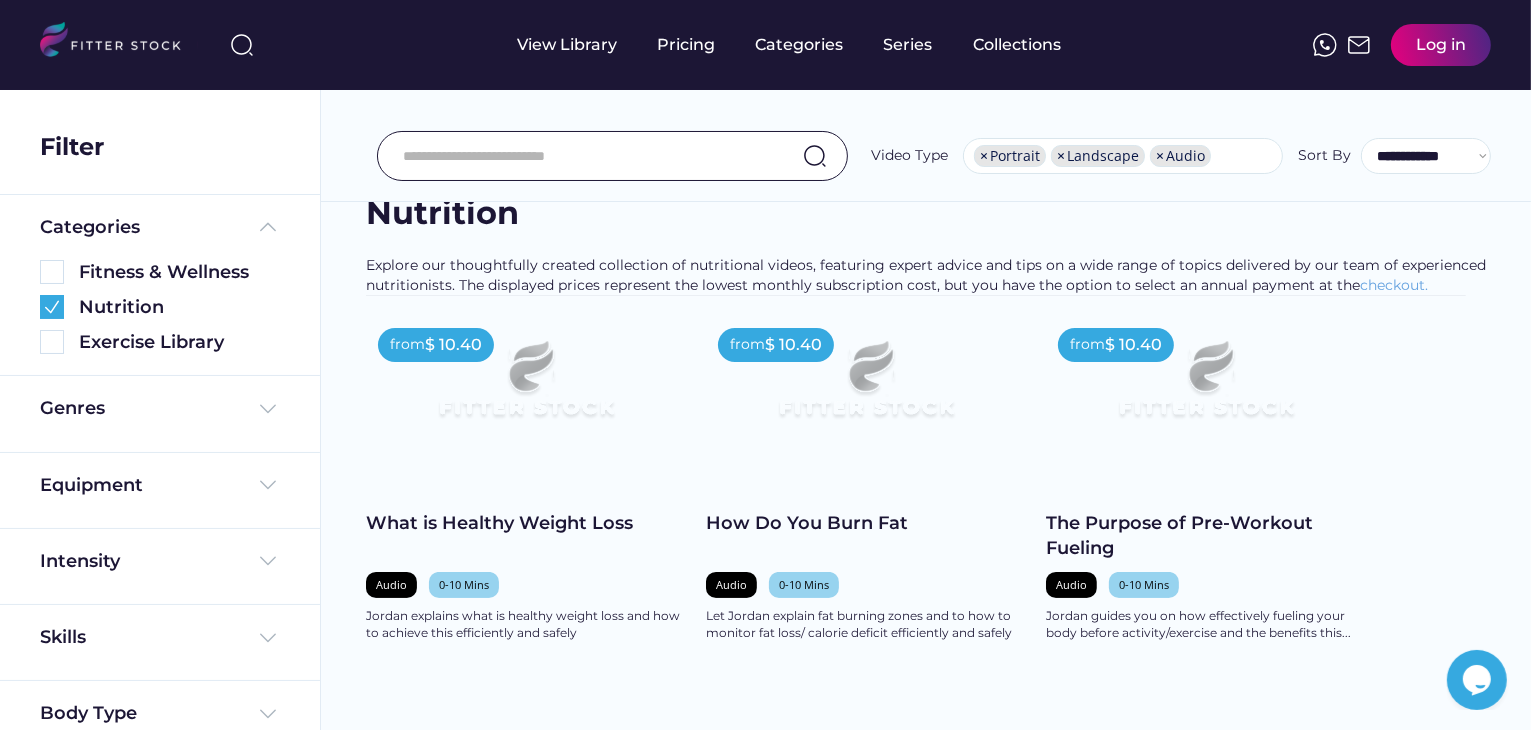 scroll, scrollTop: 0, scrollLeft: 0, axis: both 